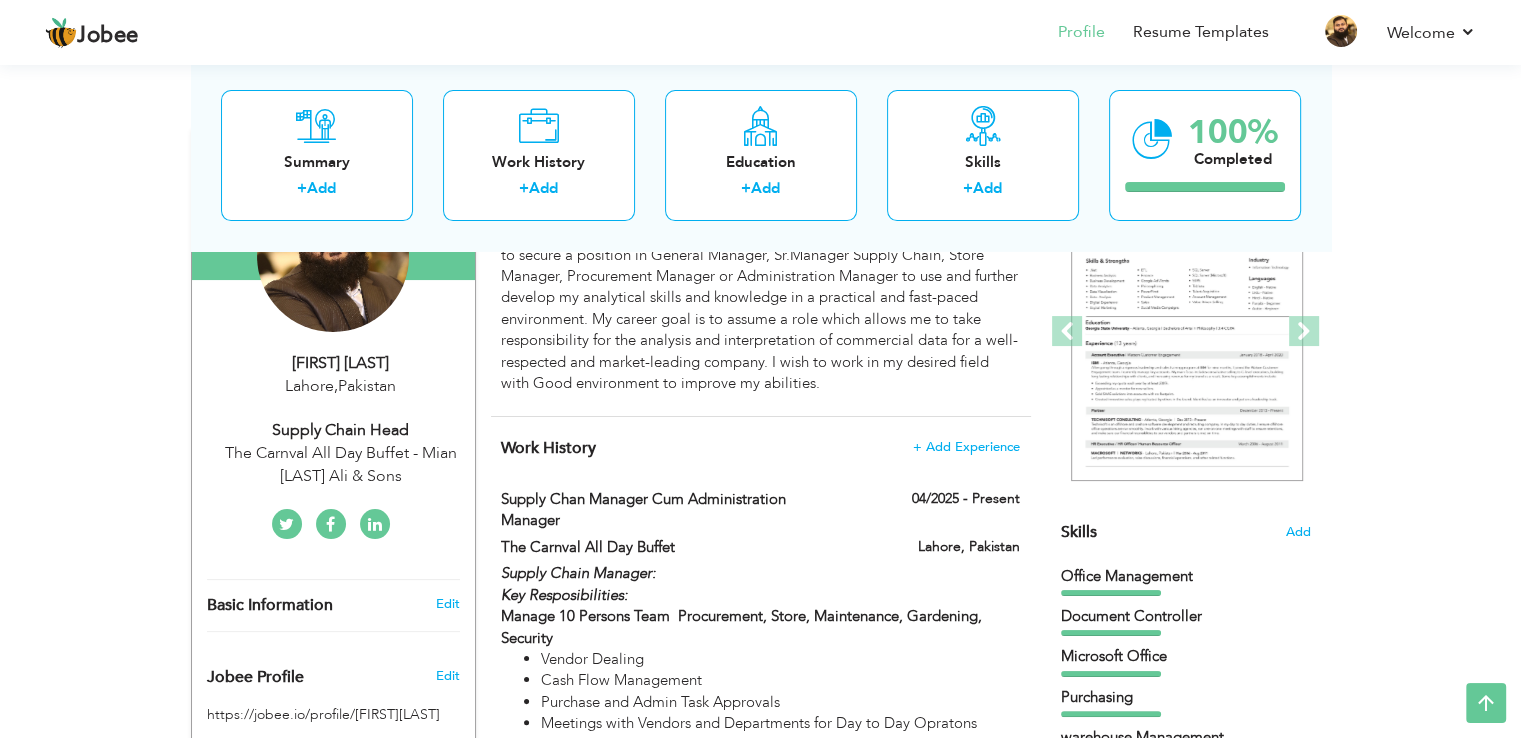 scroll, scrollTop: 248, scrollLeft: 0, axis: vertical 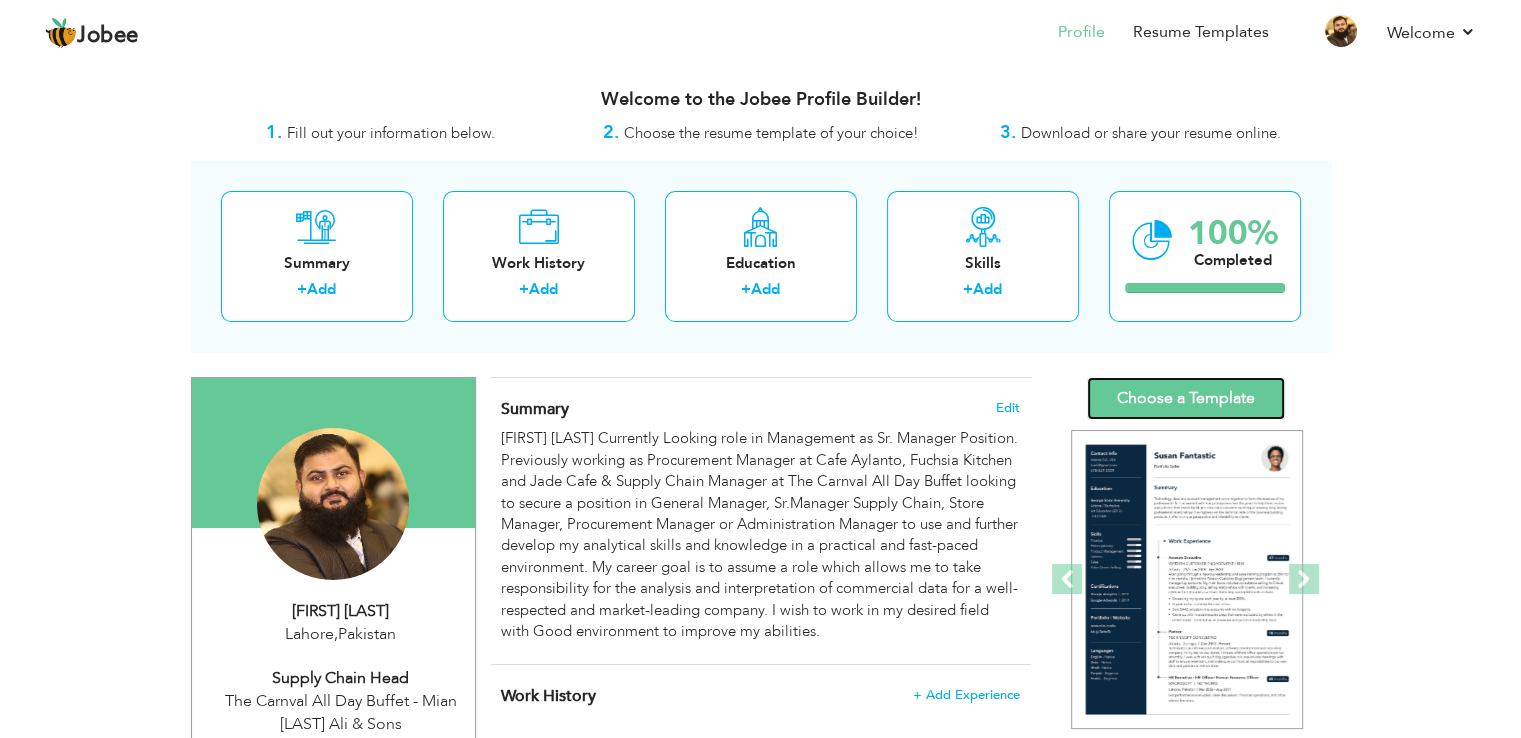 click on "Choose a Template" at bounding box center (1186, 398) 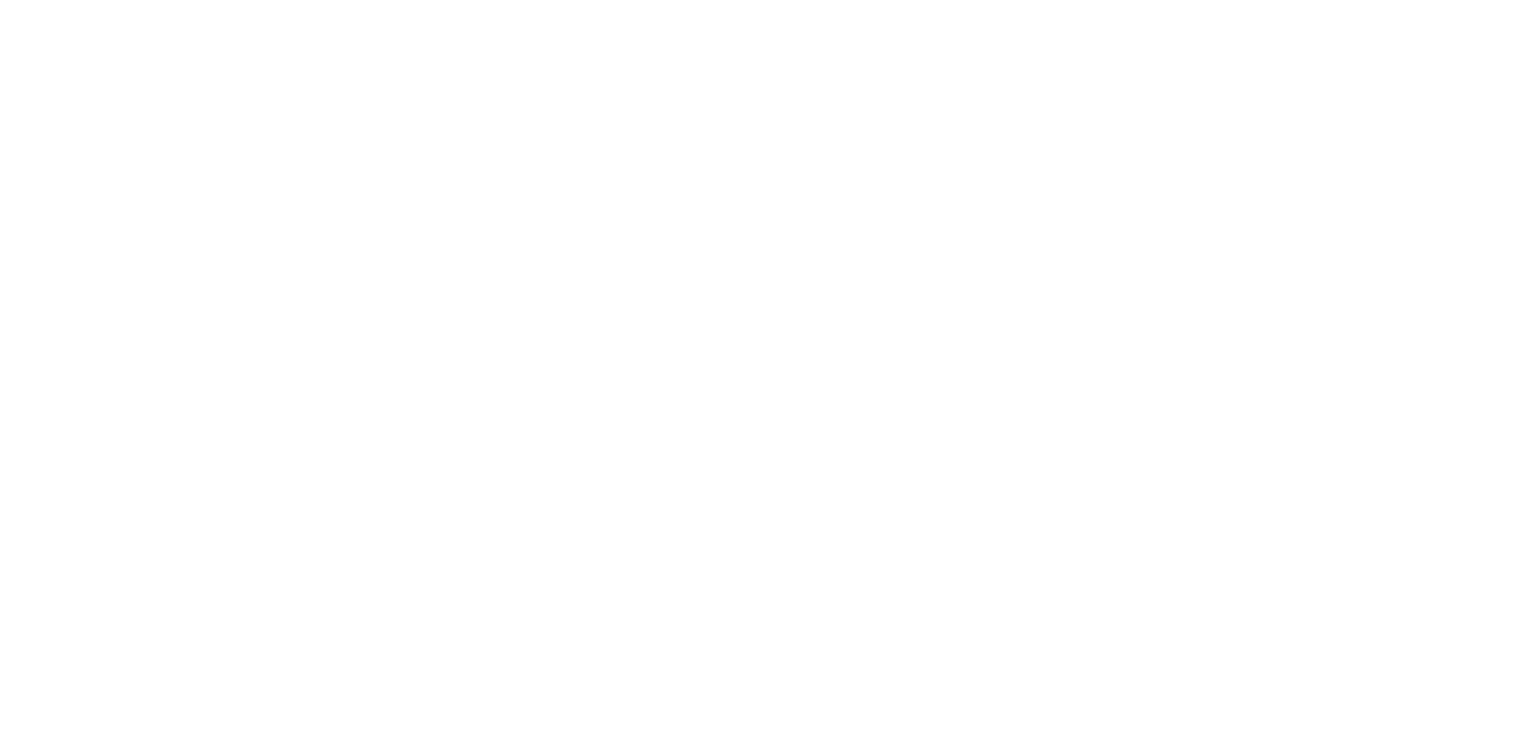scroll, scrollTop: 0, scrollLeft: 0, axis: both 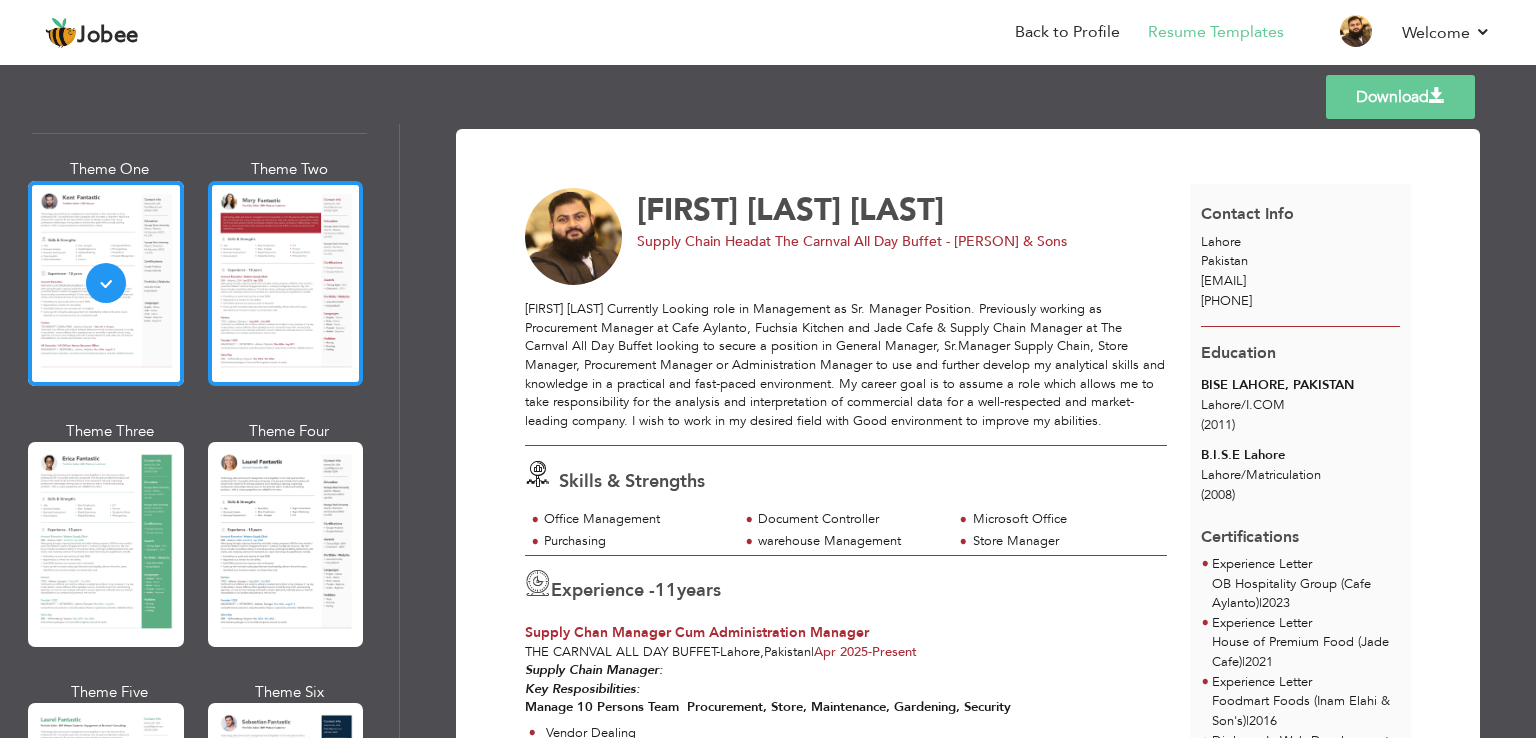 click at bounding box center [286, 283] 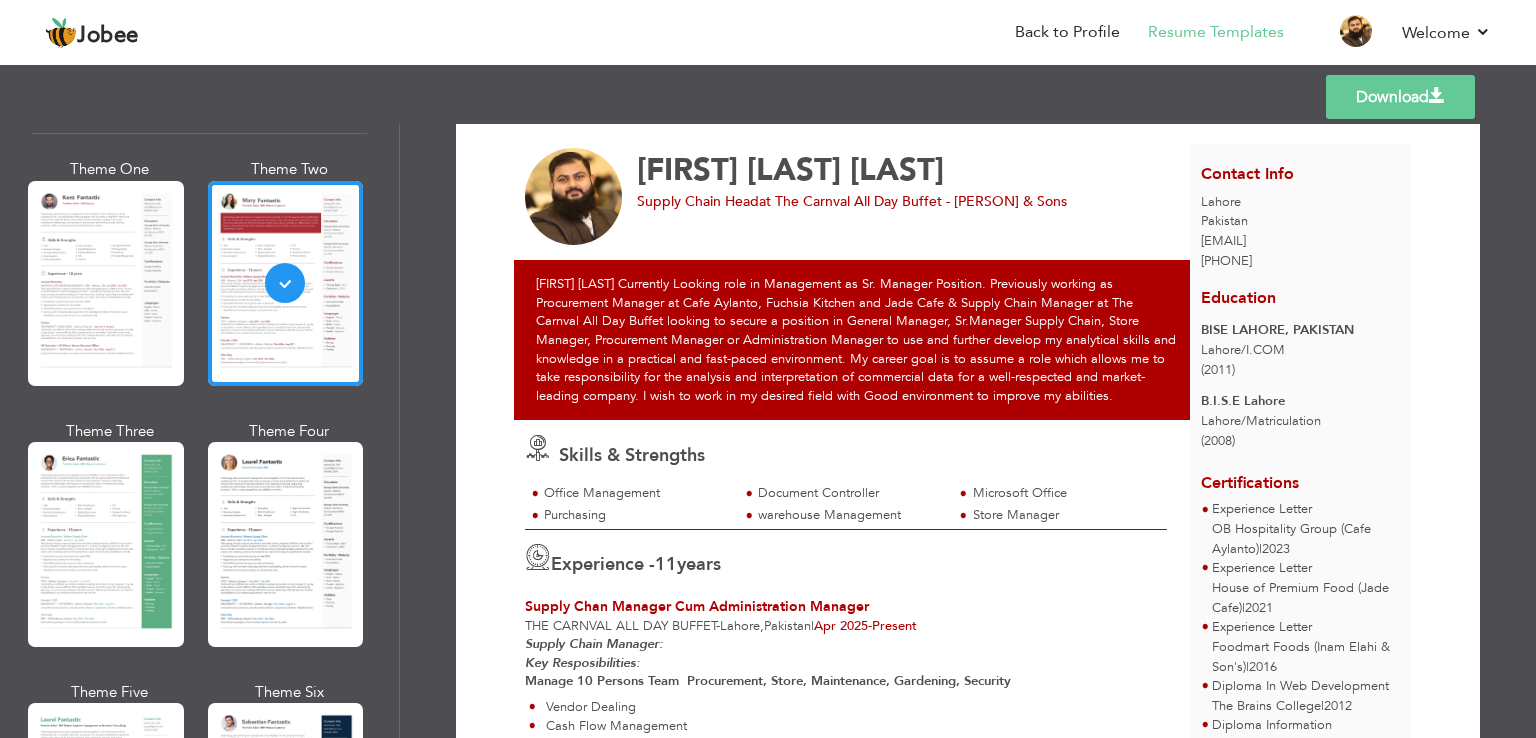 scroll, scrollTop: 0, scrollLeft: 0, axis: both 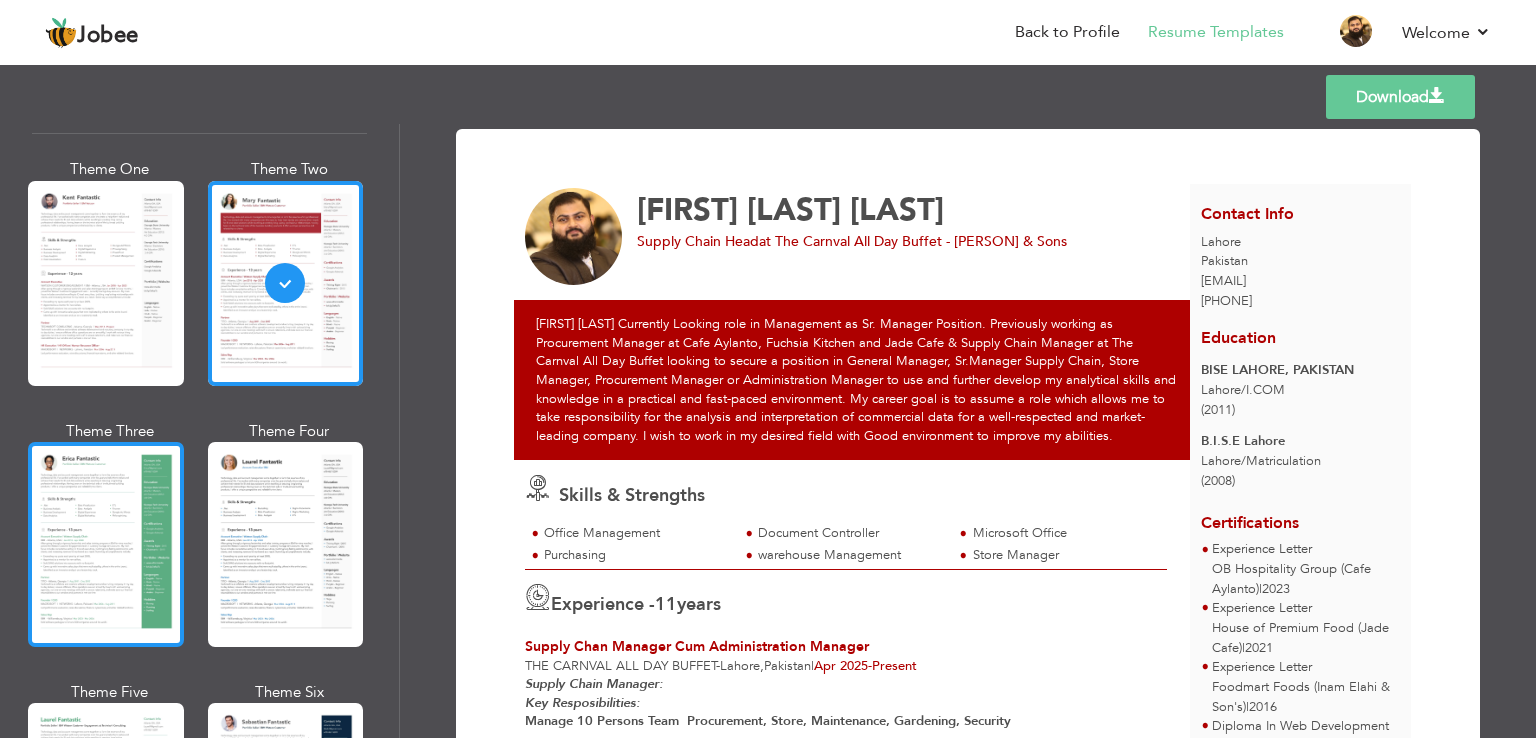 click at bounding box center [106, 544] 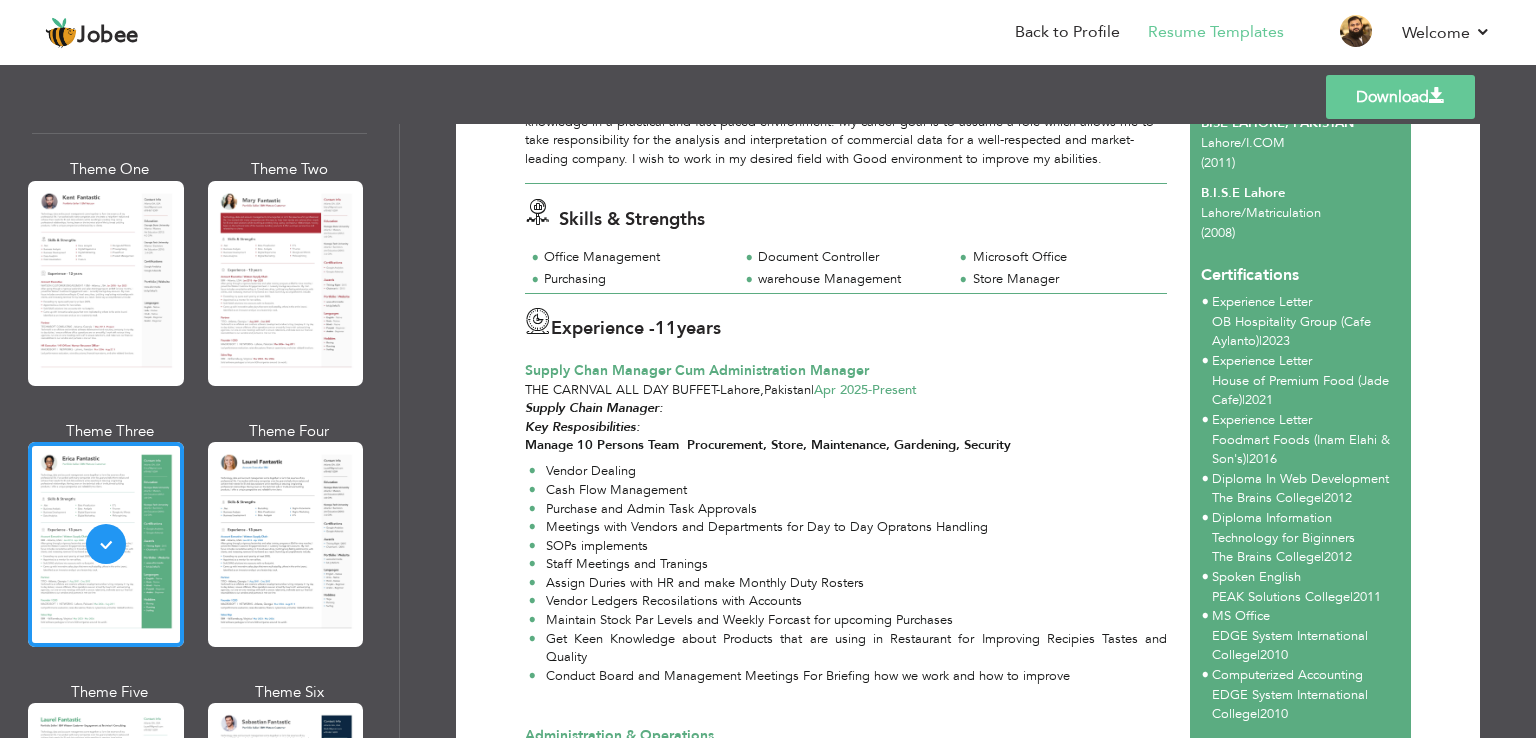 scroll, scrollTop: 0, scrollLeft: 0, axis: both 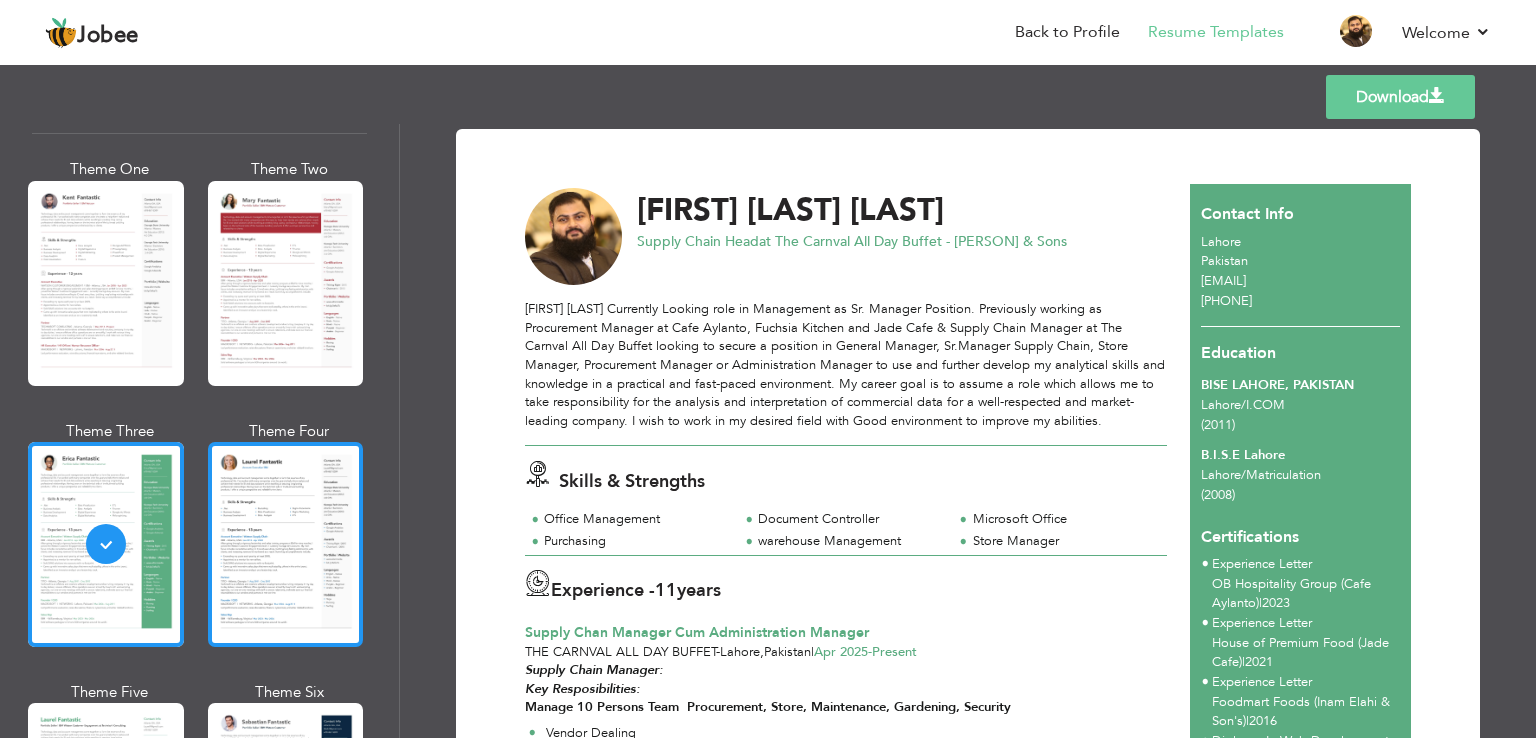 click at bounding box center (286, 544) 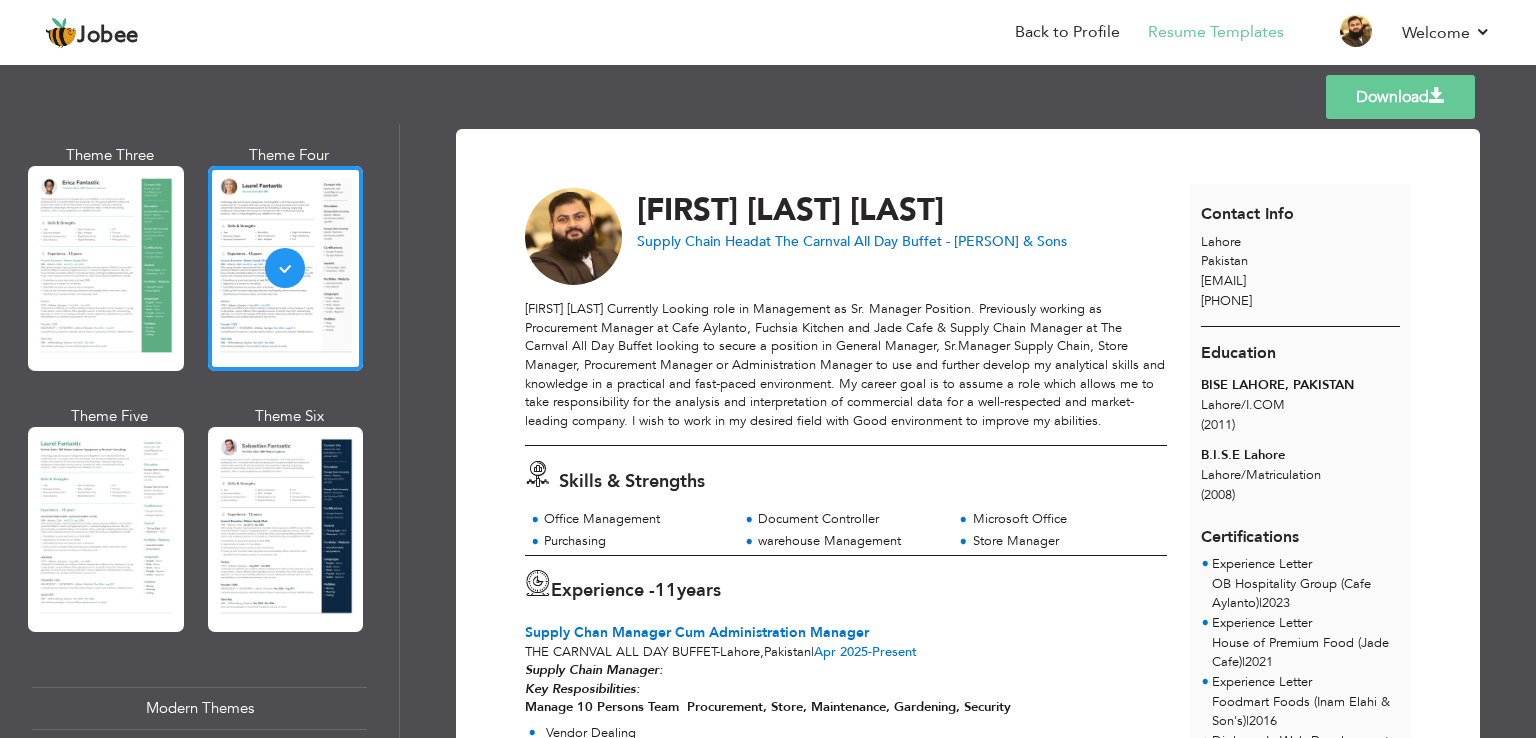 scroll, scrollTop: 367, scrollLeft: 0, axis: vertical 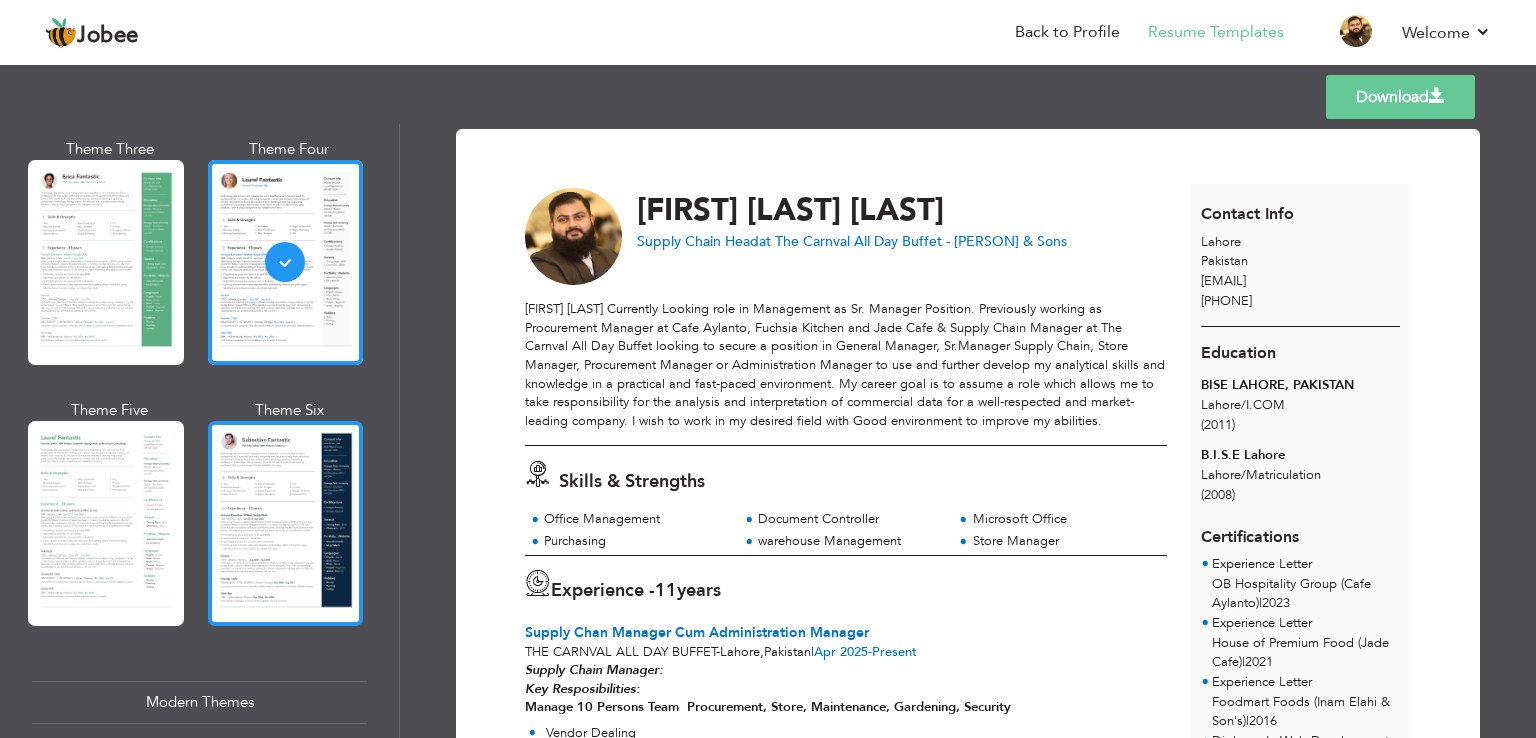 click at bounding box center (286, 523) 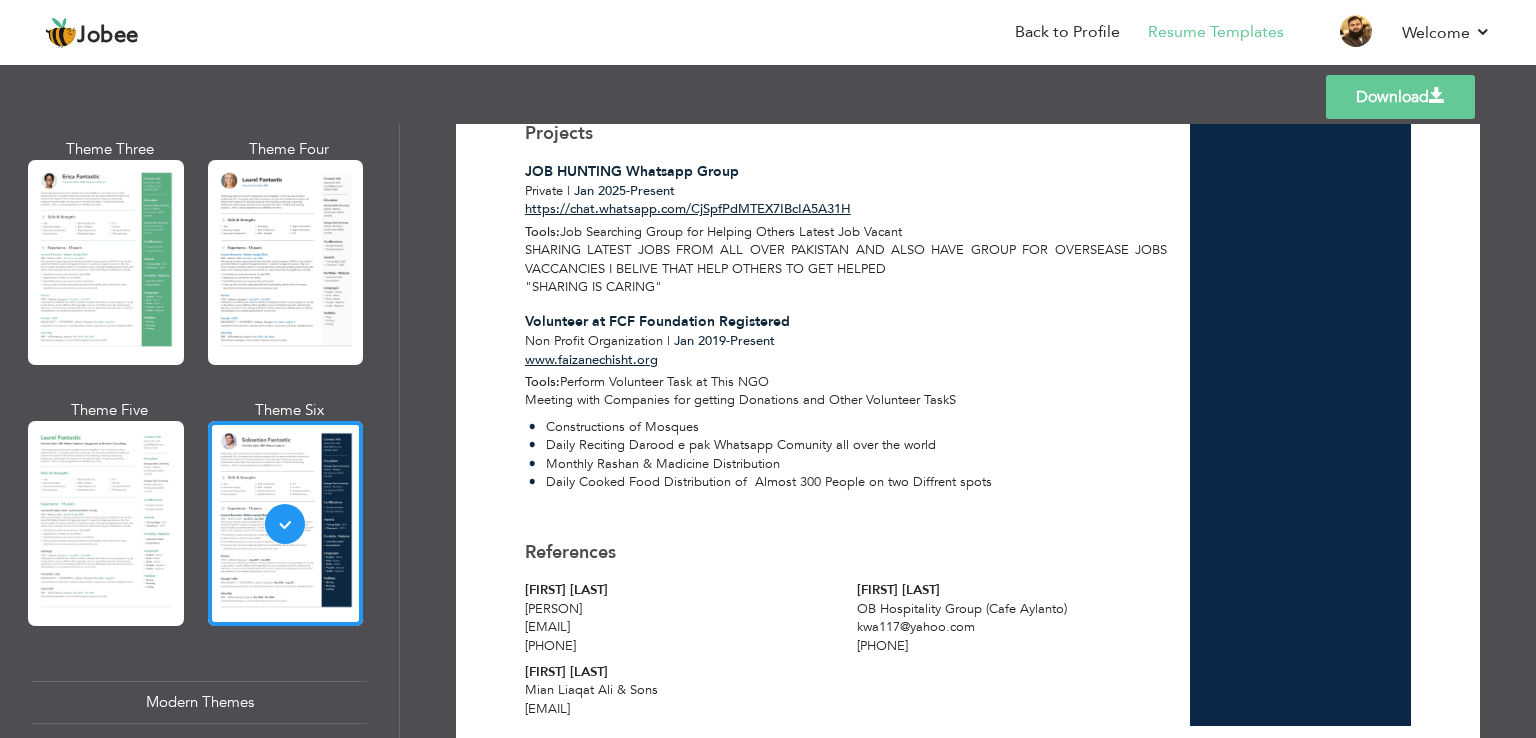 scroll, scrollTop: 2220, scrollLeft: 0, axis: vertical 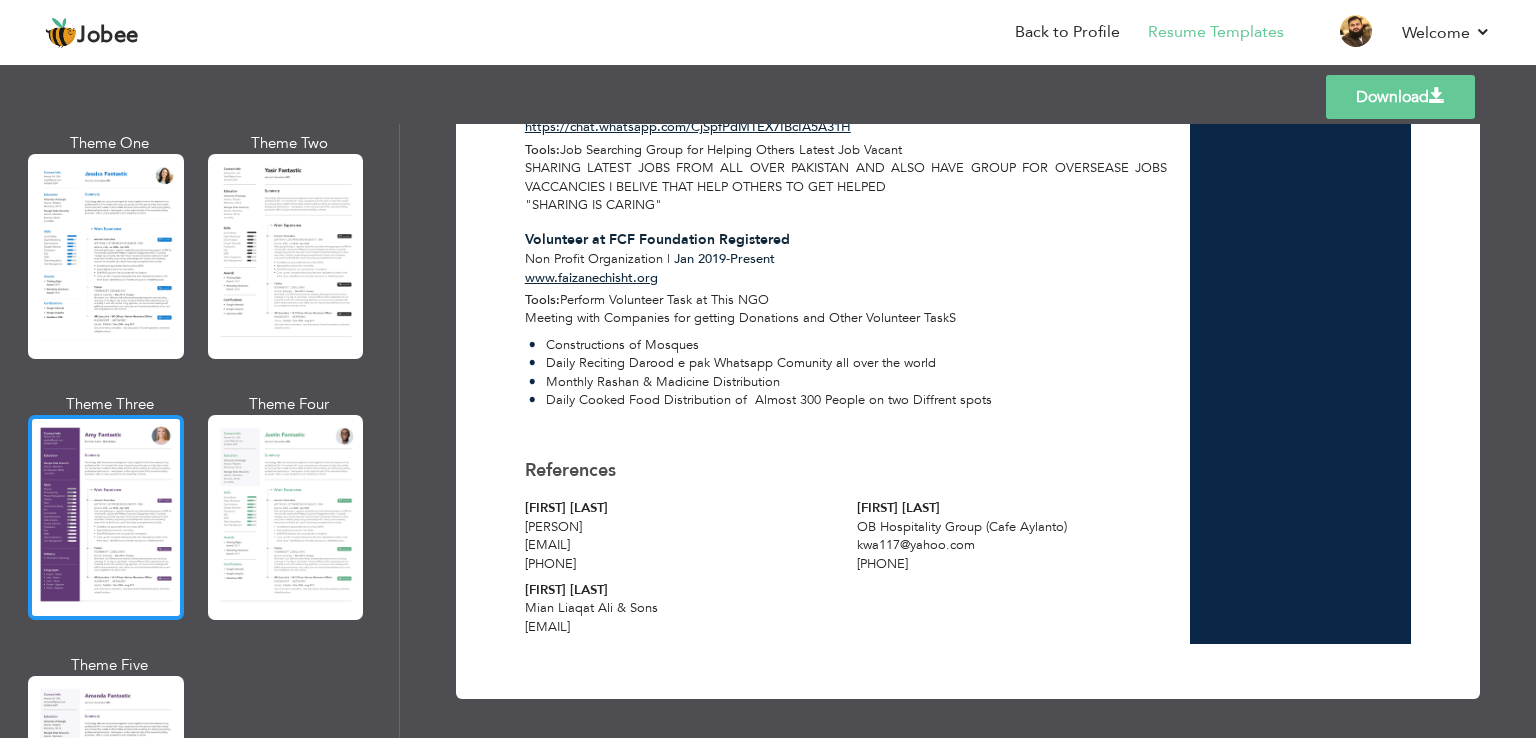 click at bounding box center (106, 517) 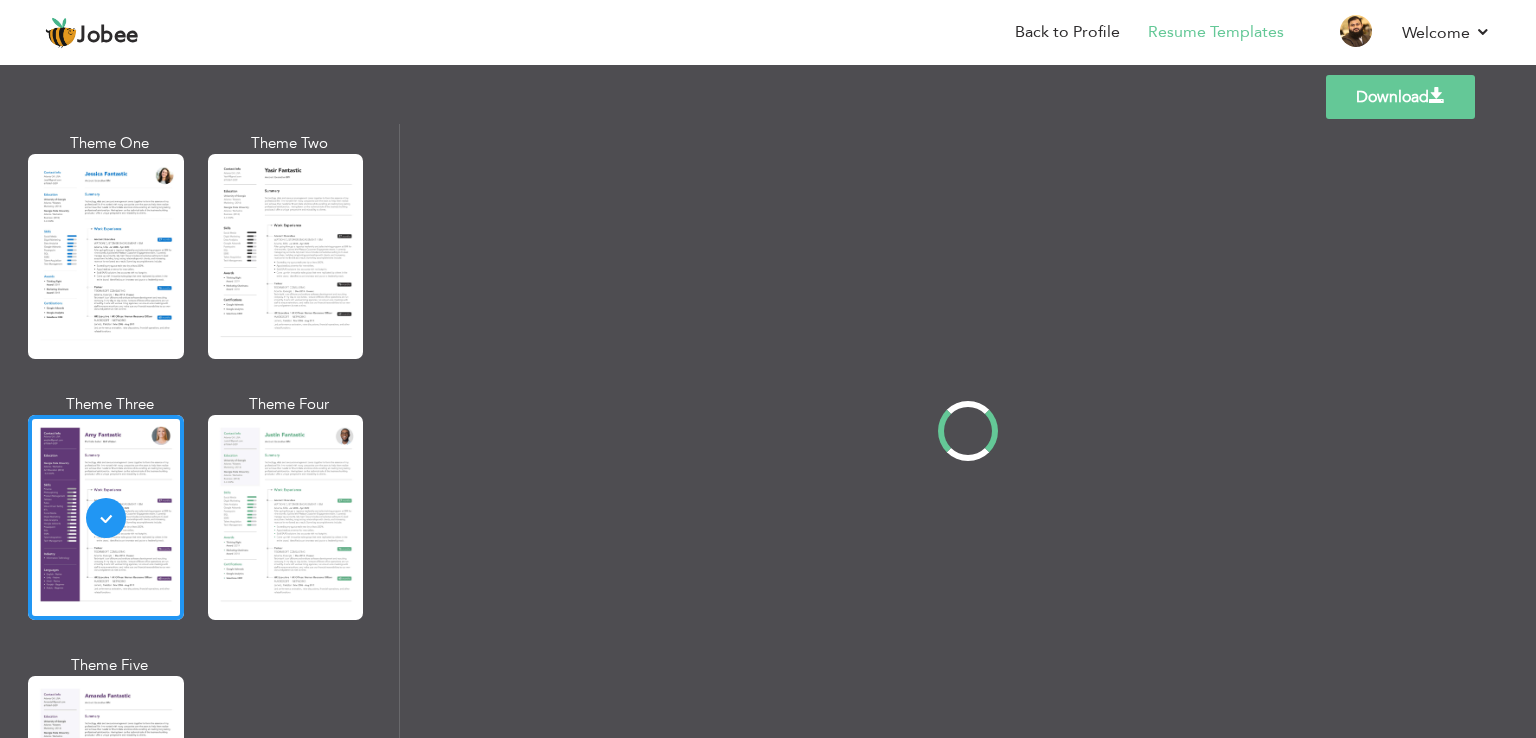 scroll, scrollTop: 0, scrollLeft: 0, axis: both 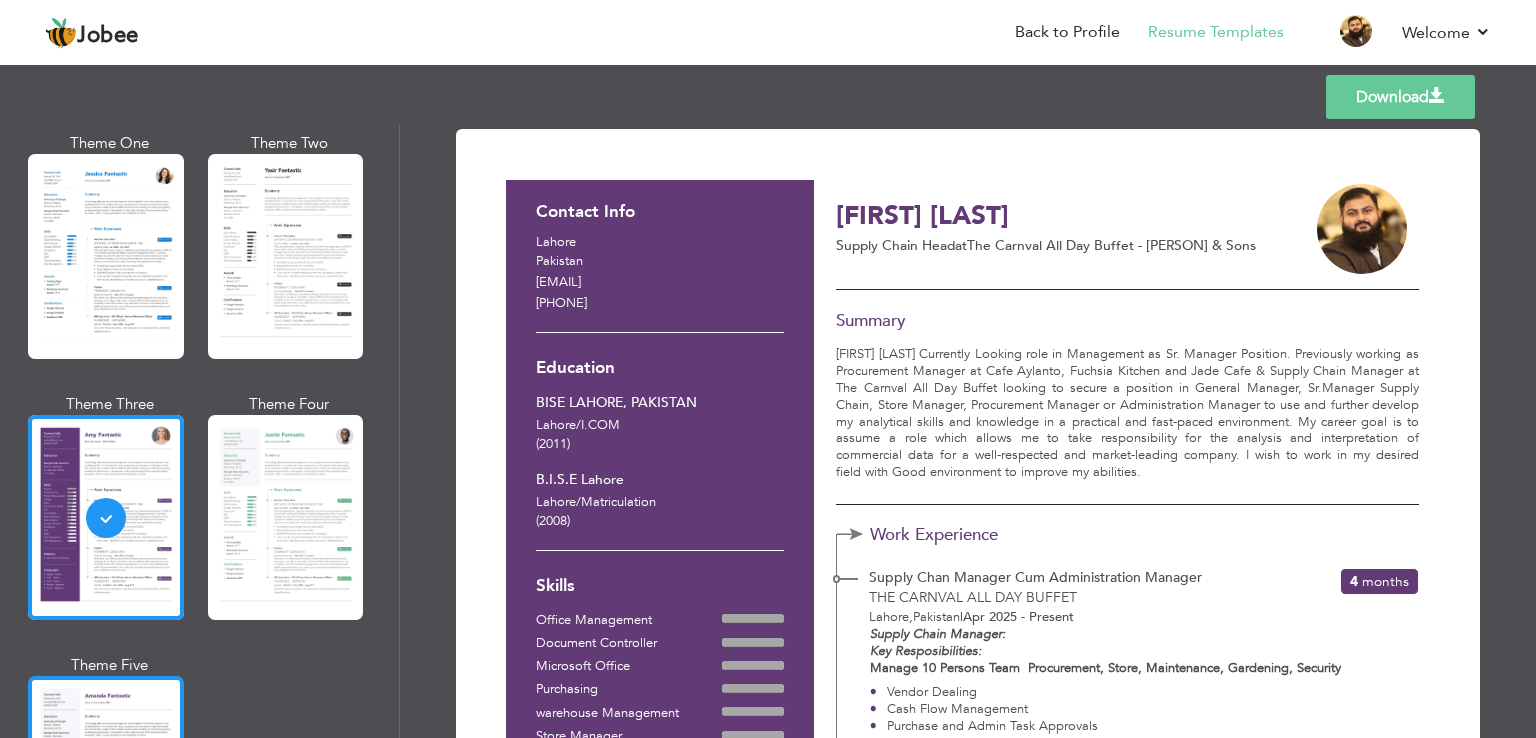 click at bounding box center [106, 778] 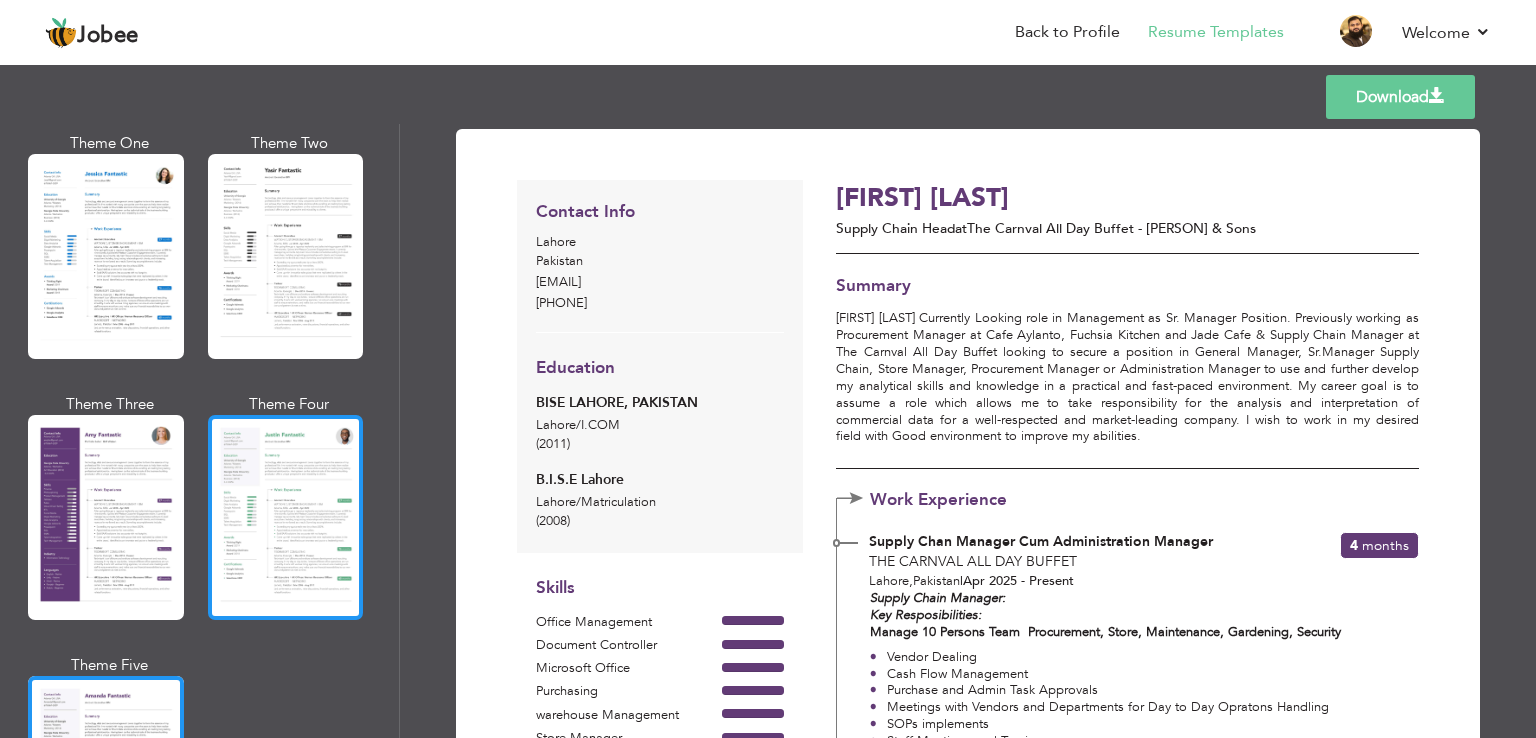 click at bounding box center (286, 517) 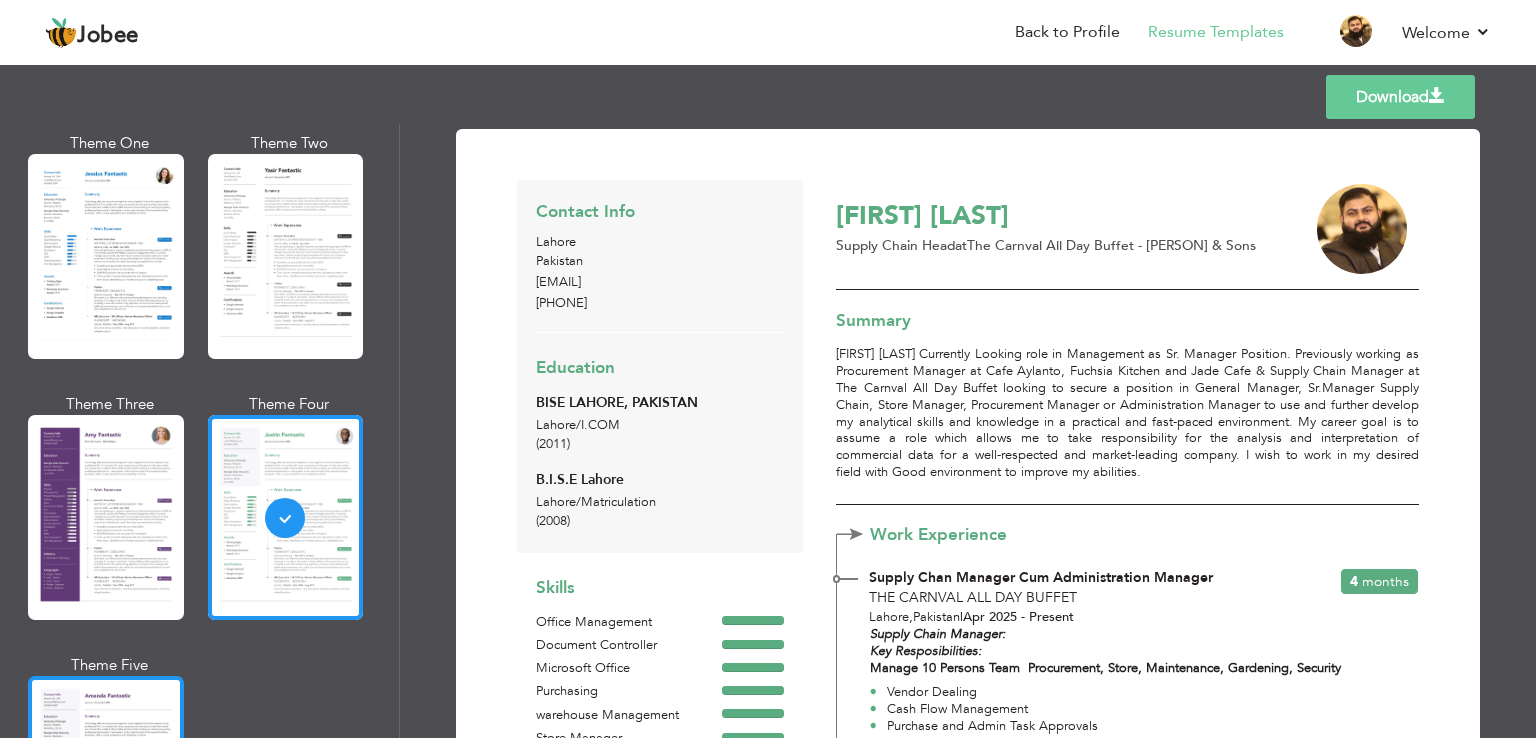 click at bounding box center (106, 778) 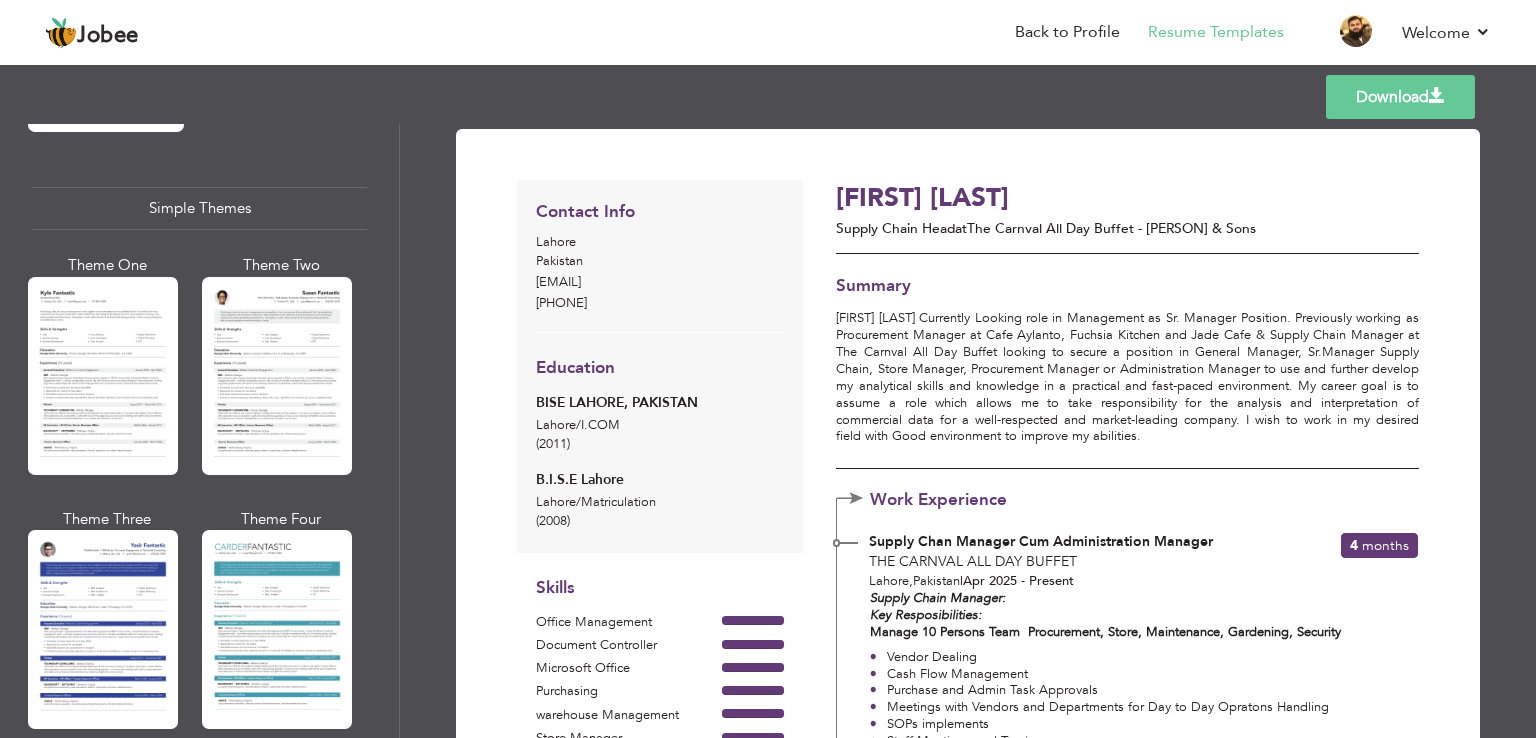 scroll, scrollTop: 3467, scrollLeft: 0, axis: vertical 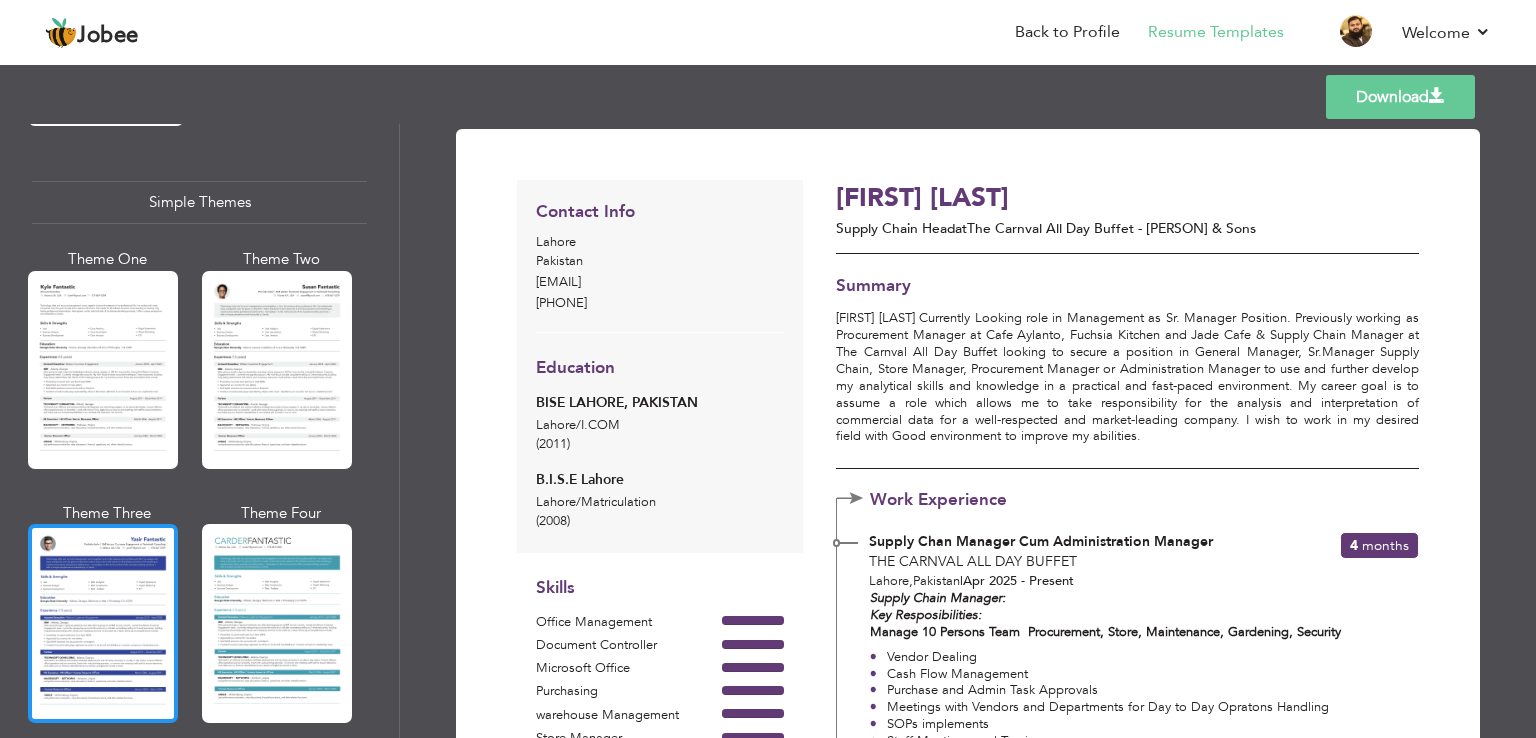 click at bounding box center (103, 623) 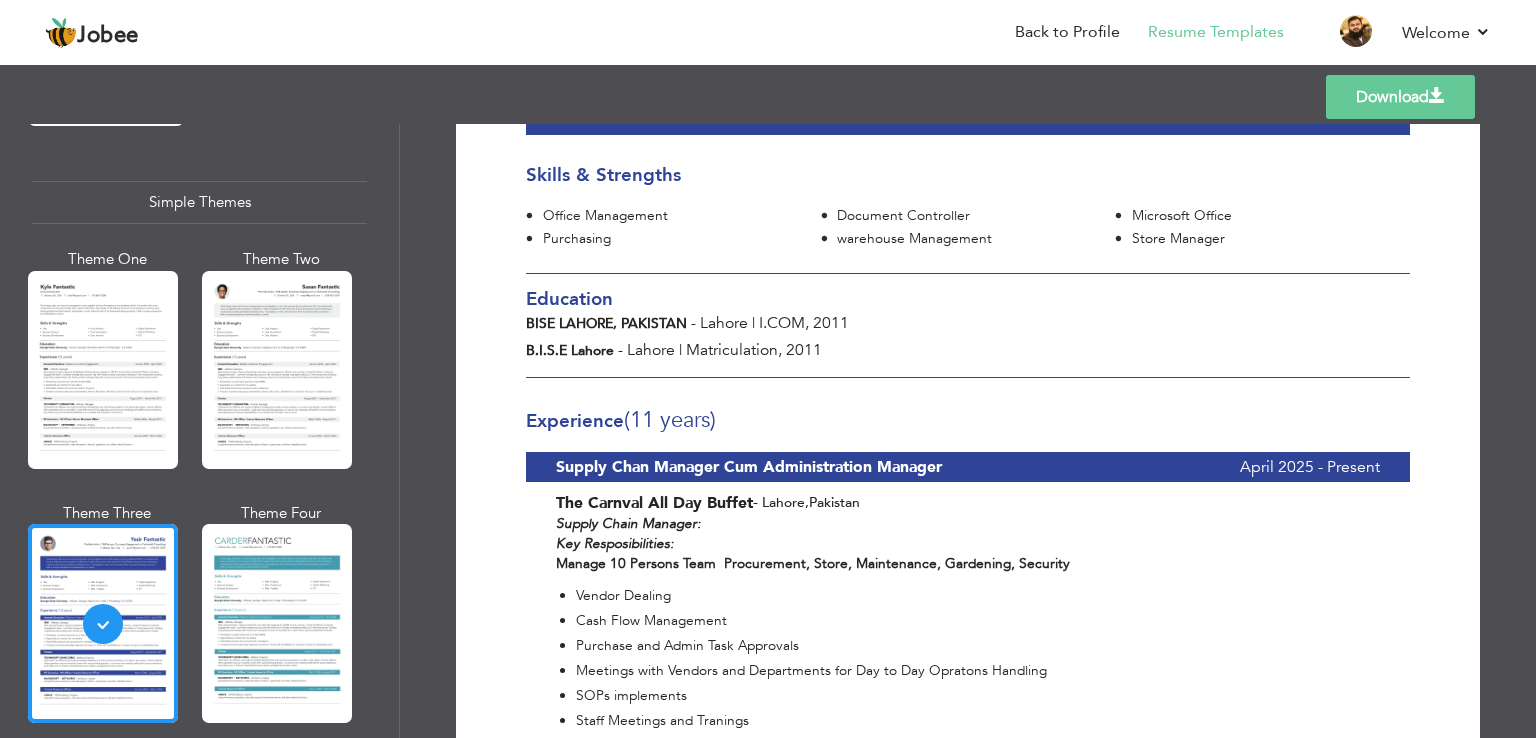 scroll, scrollTop: 342, scrollLeft: 0, axis: vertical 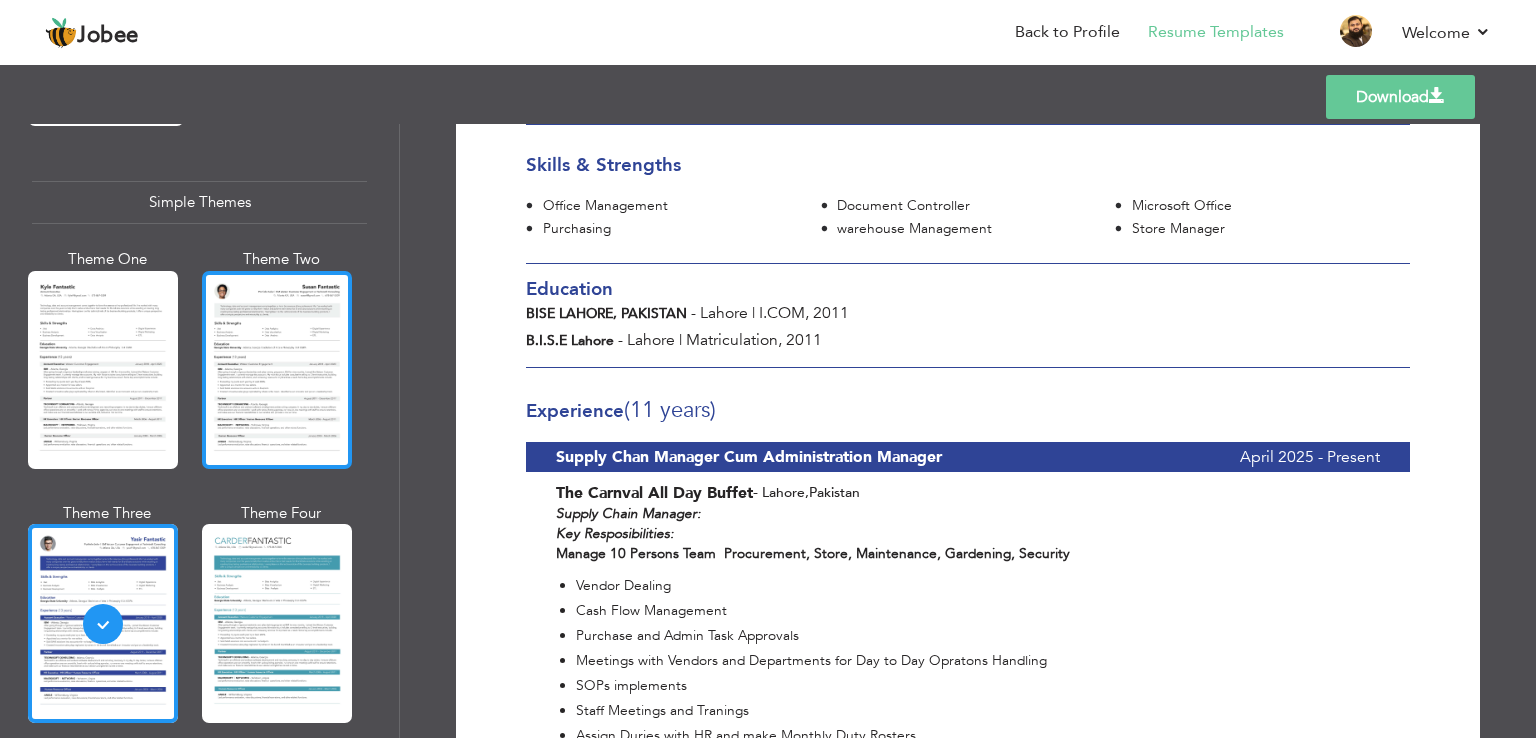 click at bounding box center [277, 370] 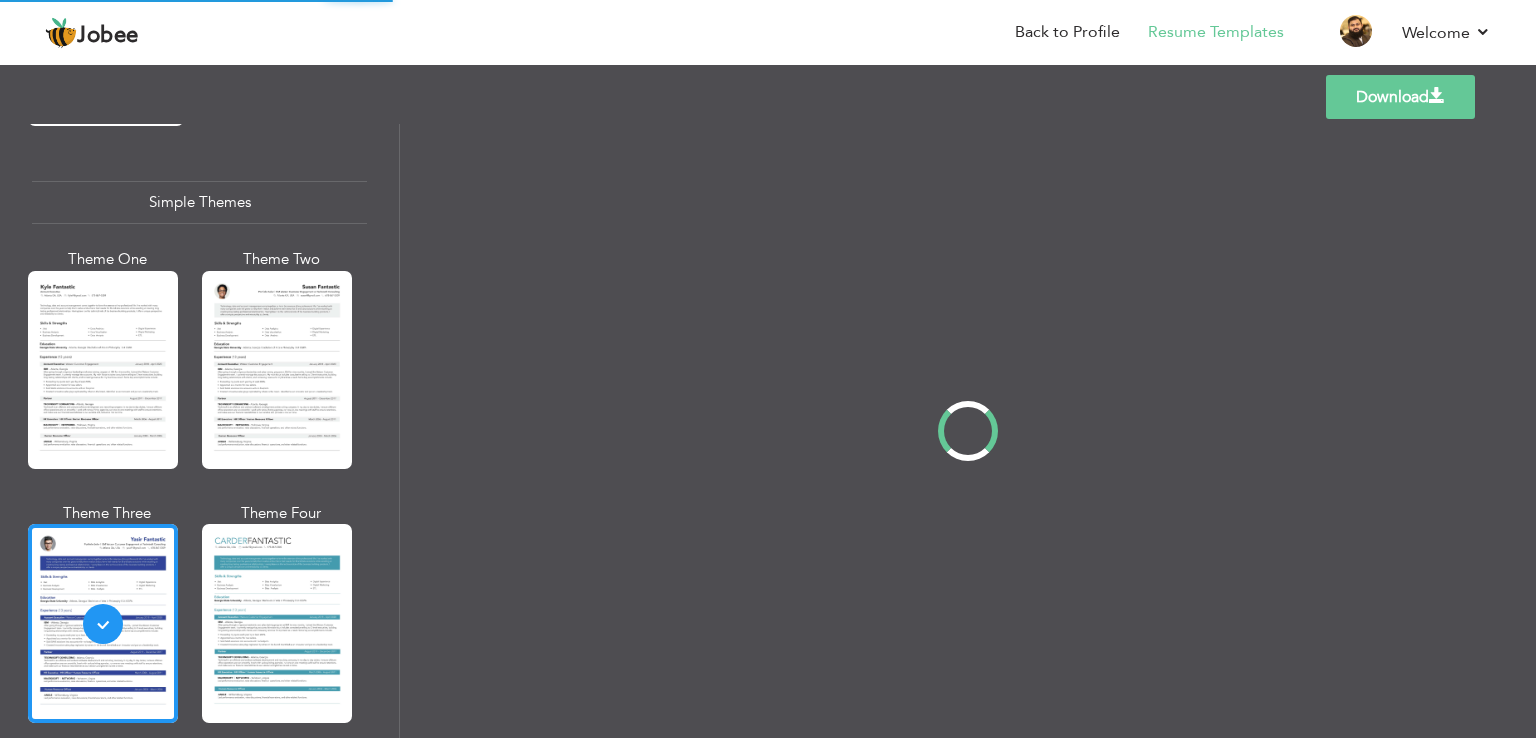 click on "Professional Themes
Theme One
Theme Two
Theme Three
Theme Four" at bounding box center [768, 431] 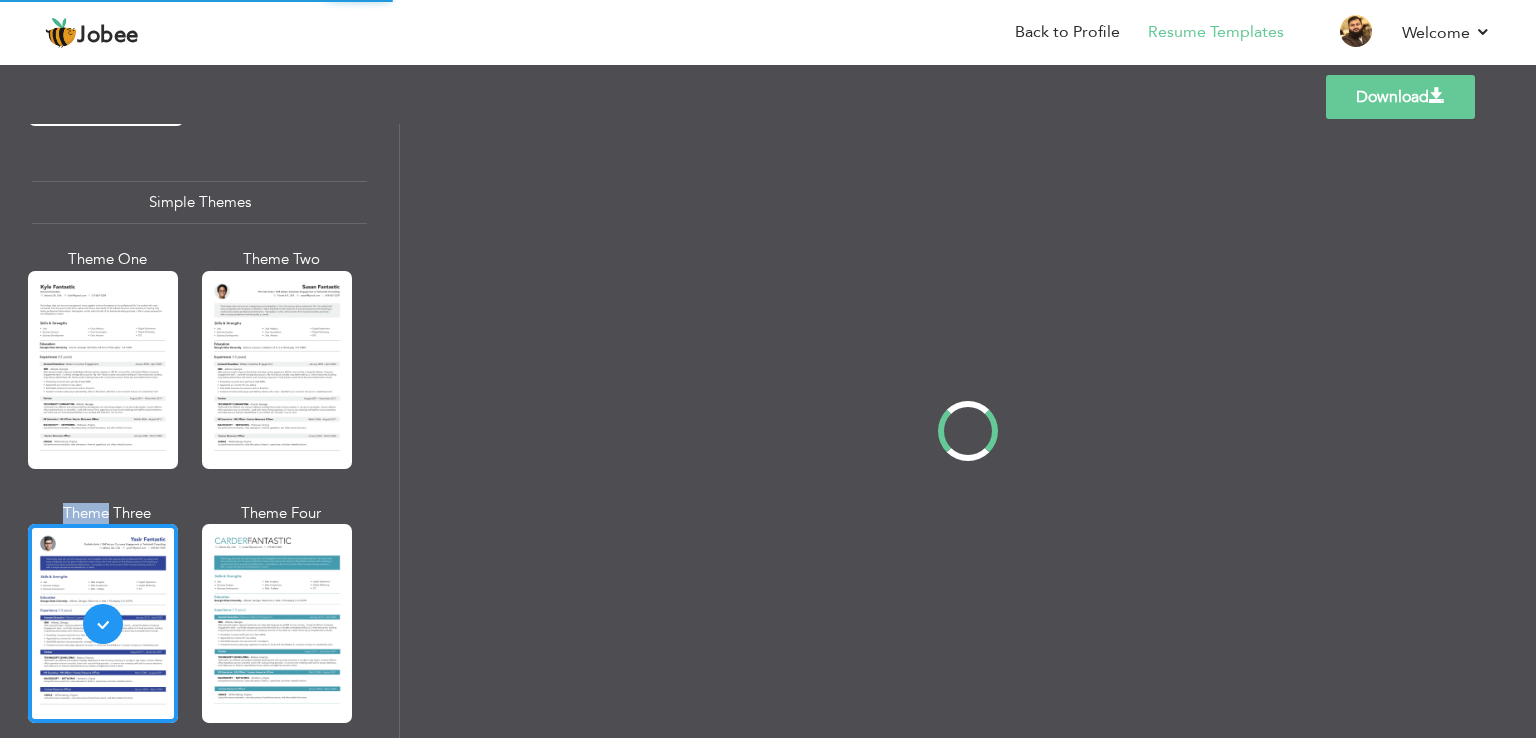 click on "Professional Themes
Theme One
Theme Two
Theme Three
Theme Four" at bounding box center (768, 431) 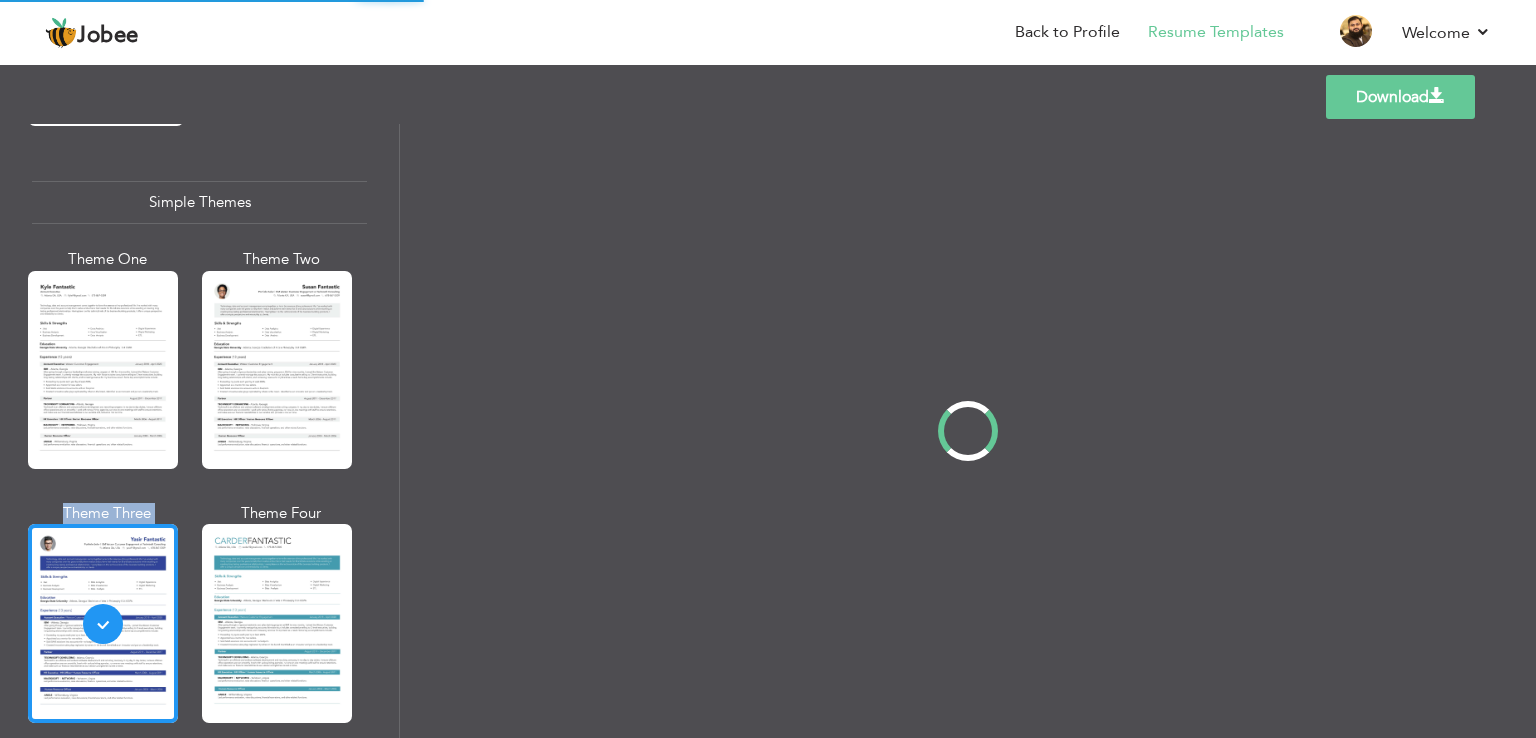 click on "Professional Themes
Theme One
Theme Two
Theme Three
Theme Four" at bounding box center (768, 431) 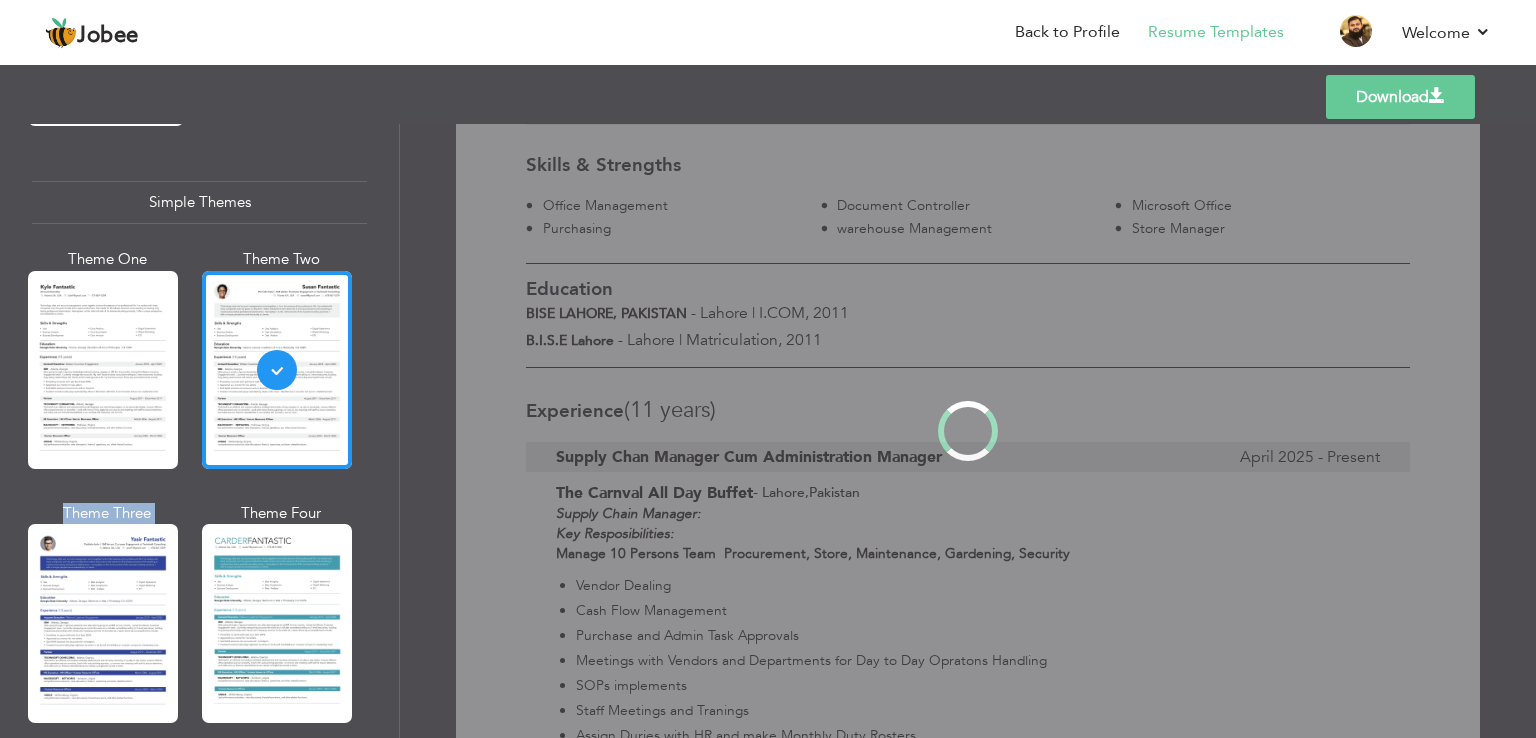 scroll, scrollTop: 0, scrollLeft: 0, axis: both 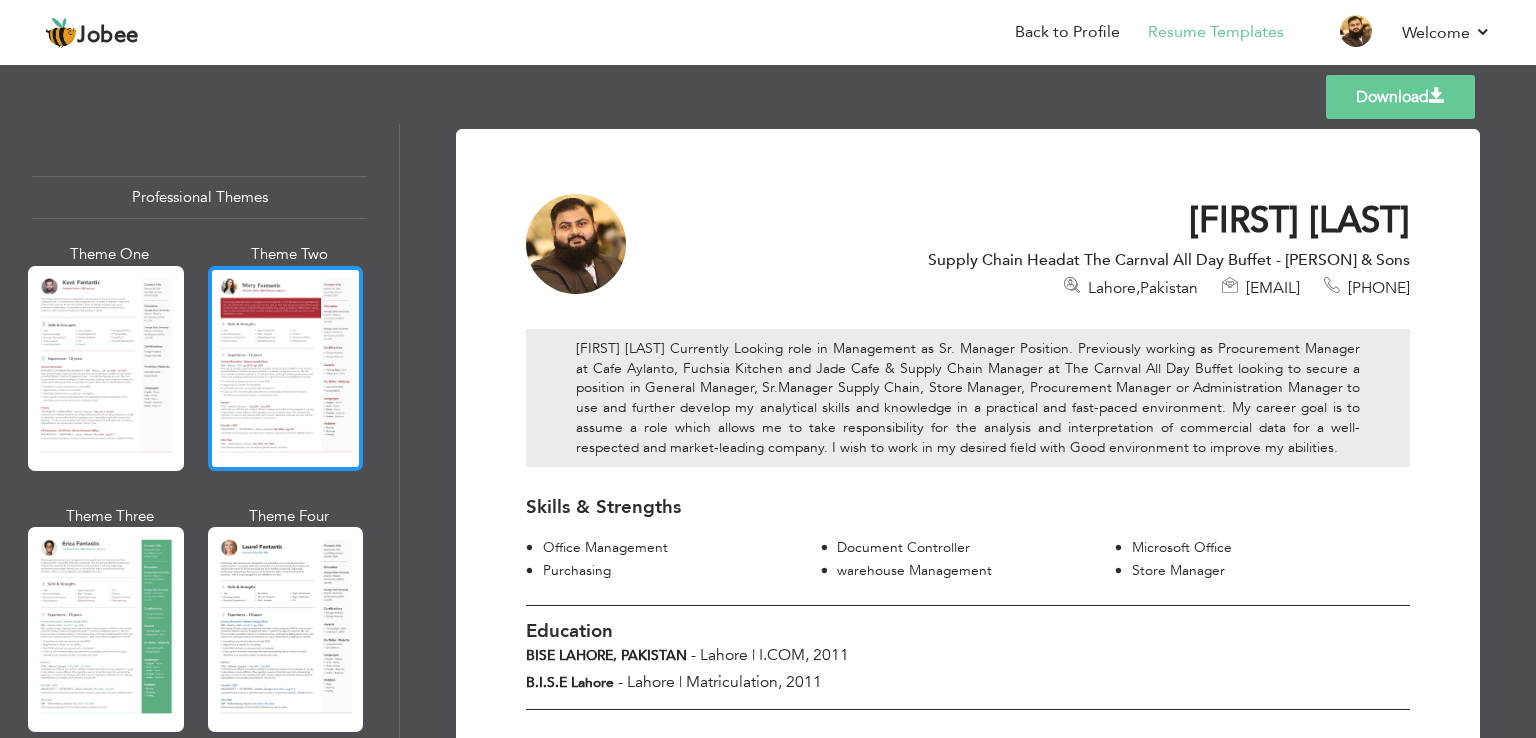 click at bounding box center [286, 368] 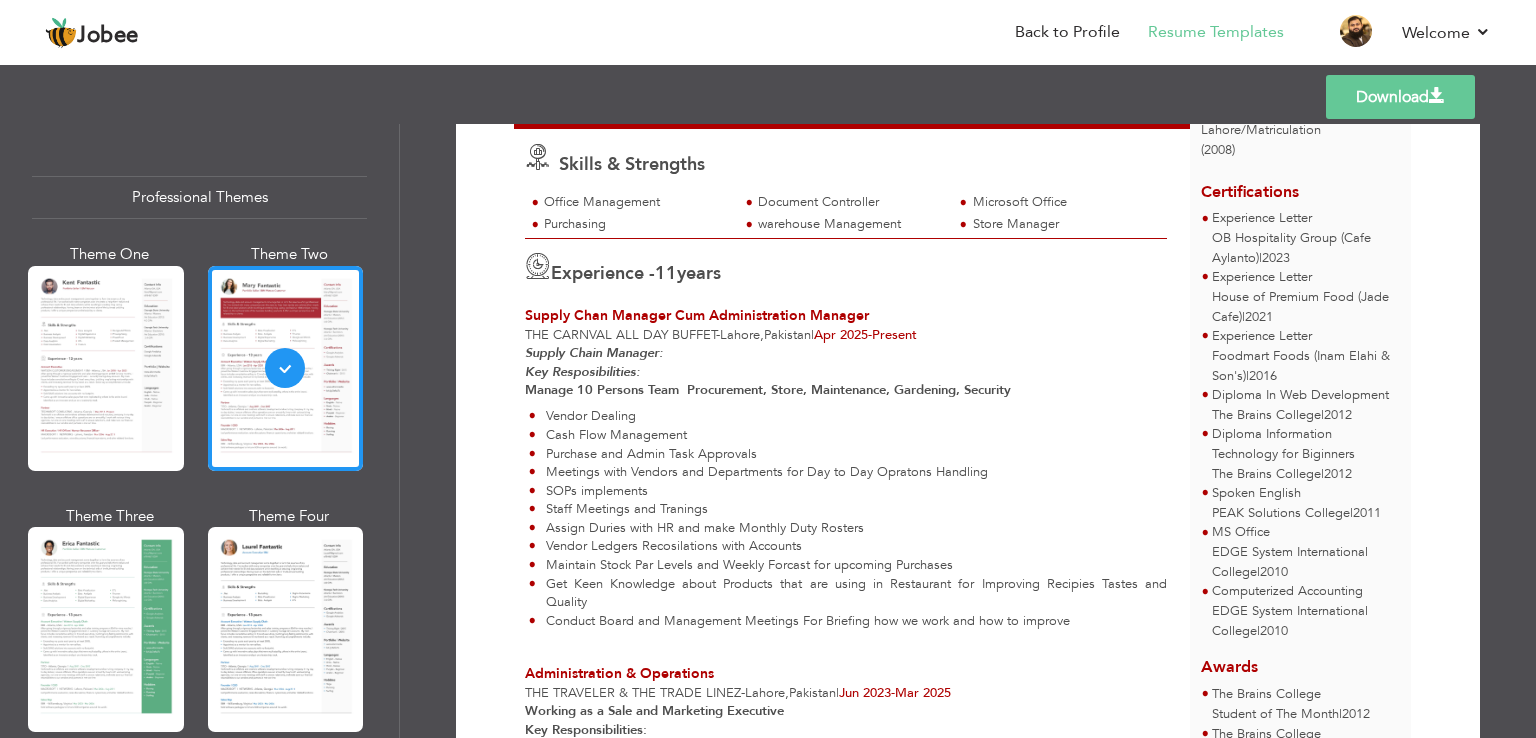 scroll, scrollTop: 0, scrollLeft: 0, axis: both 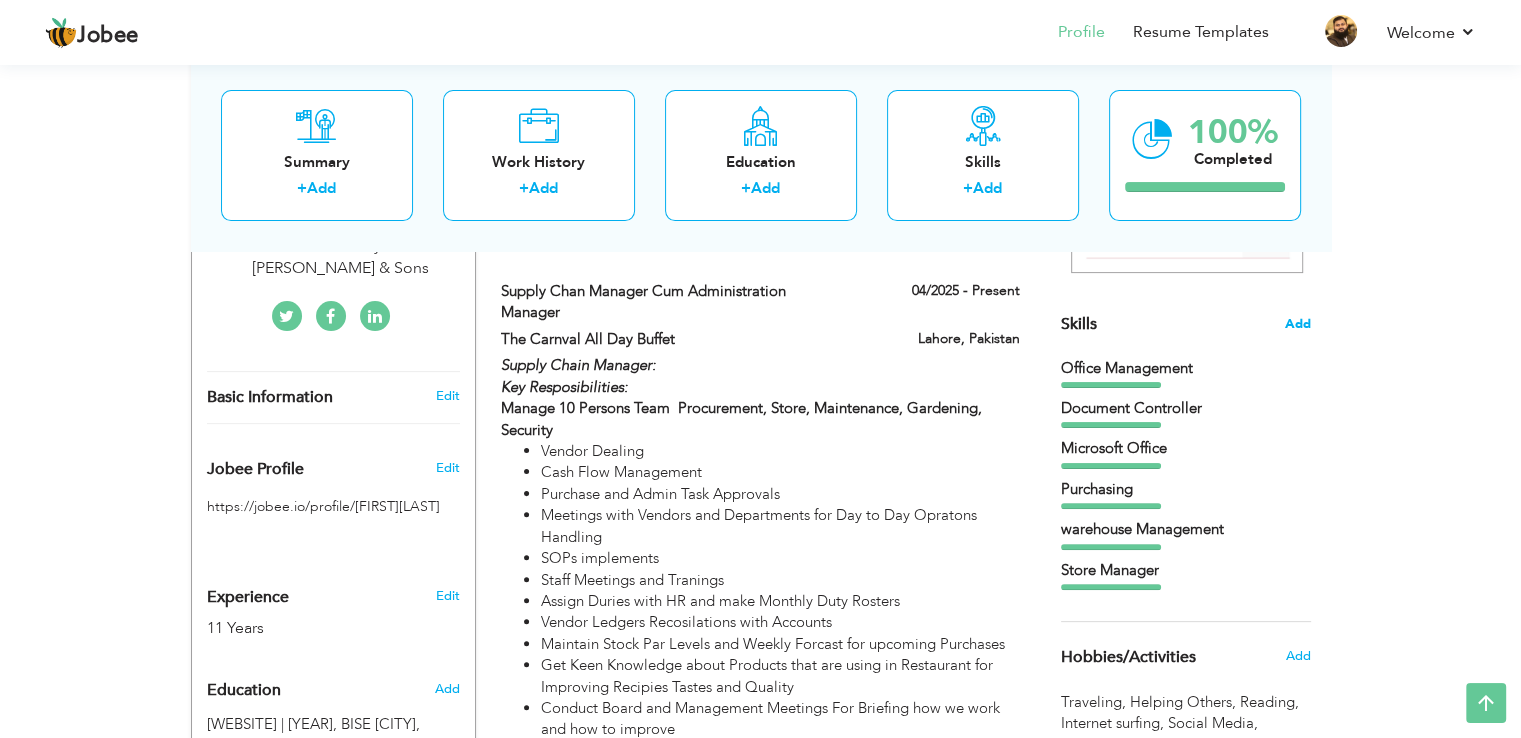 click on "Add" at bounding box center [1298, 324] 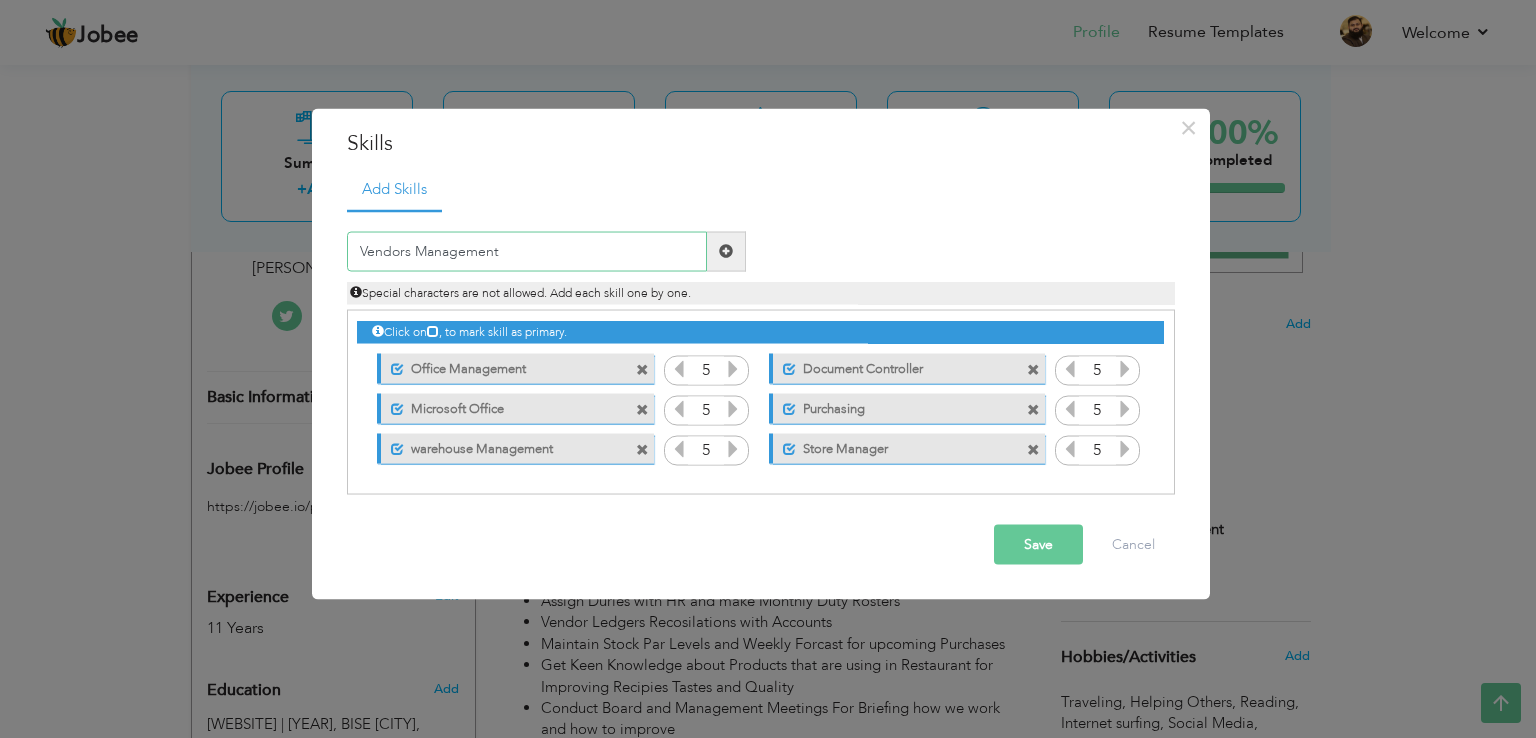type on "Vendors Management" 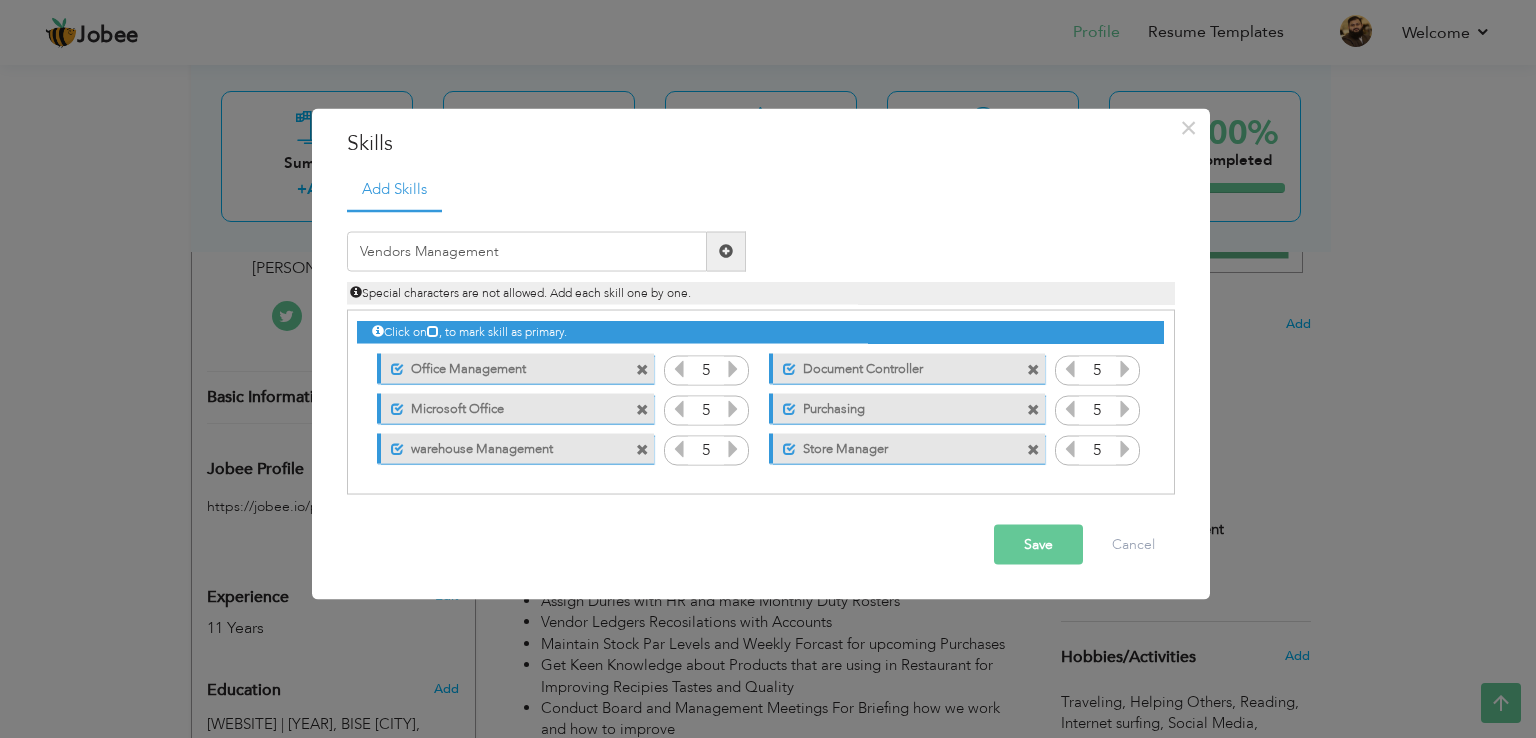 click at bounding box center (726, 251) 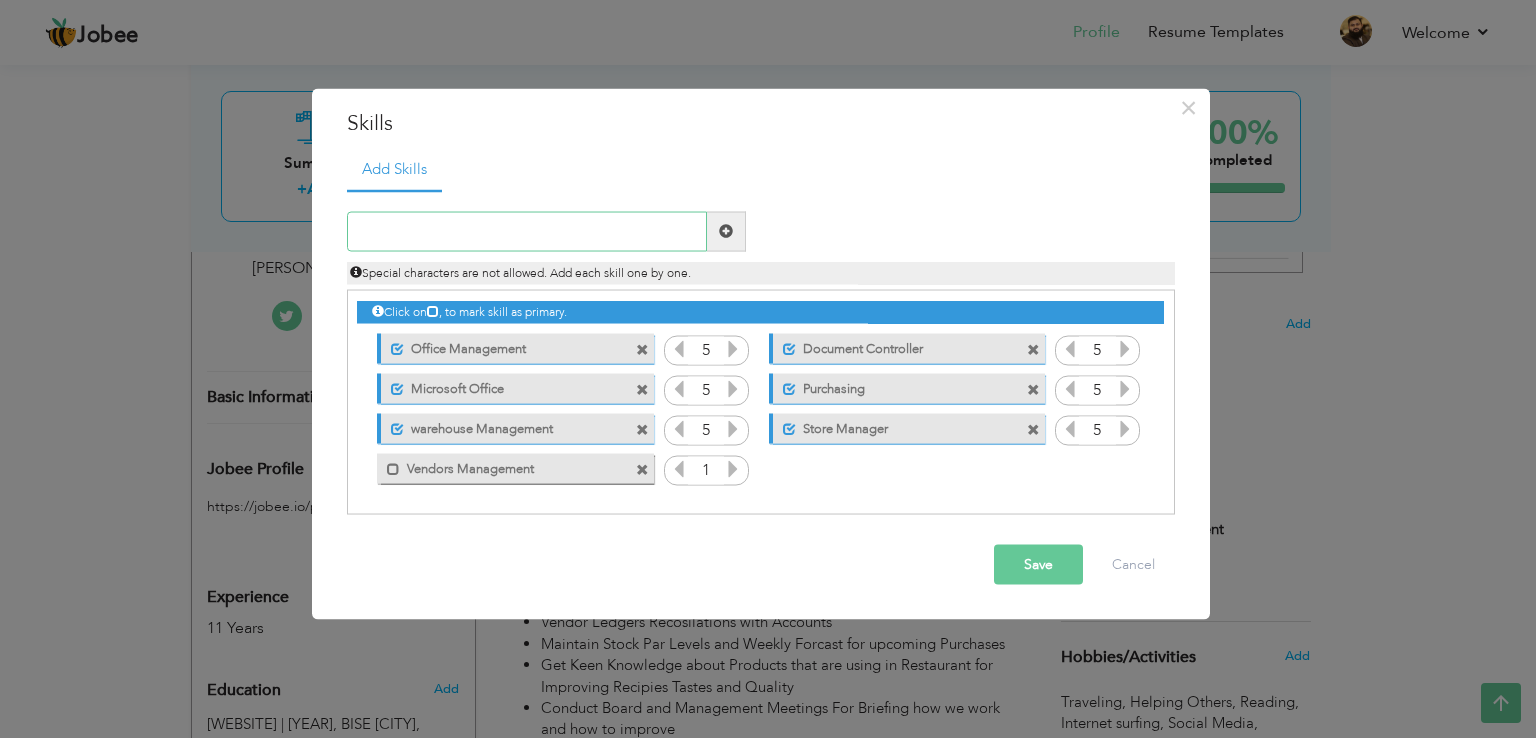 click at bounding box center (527, 231) 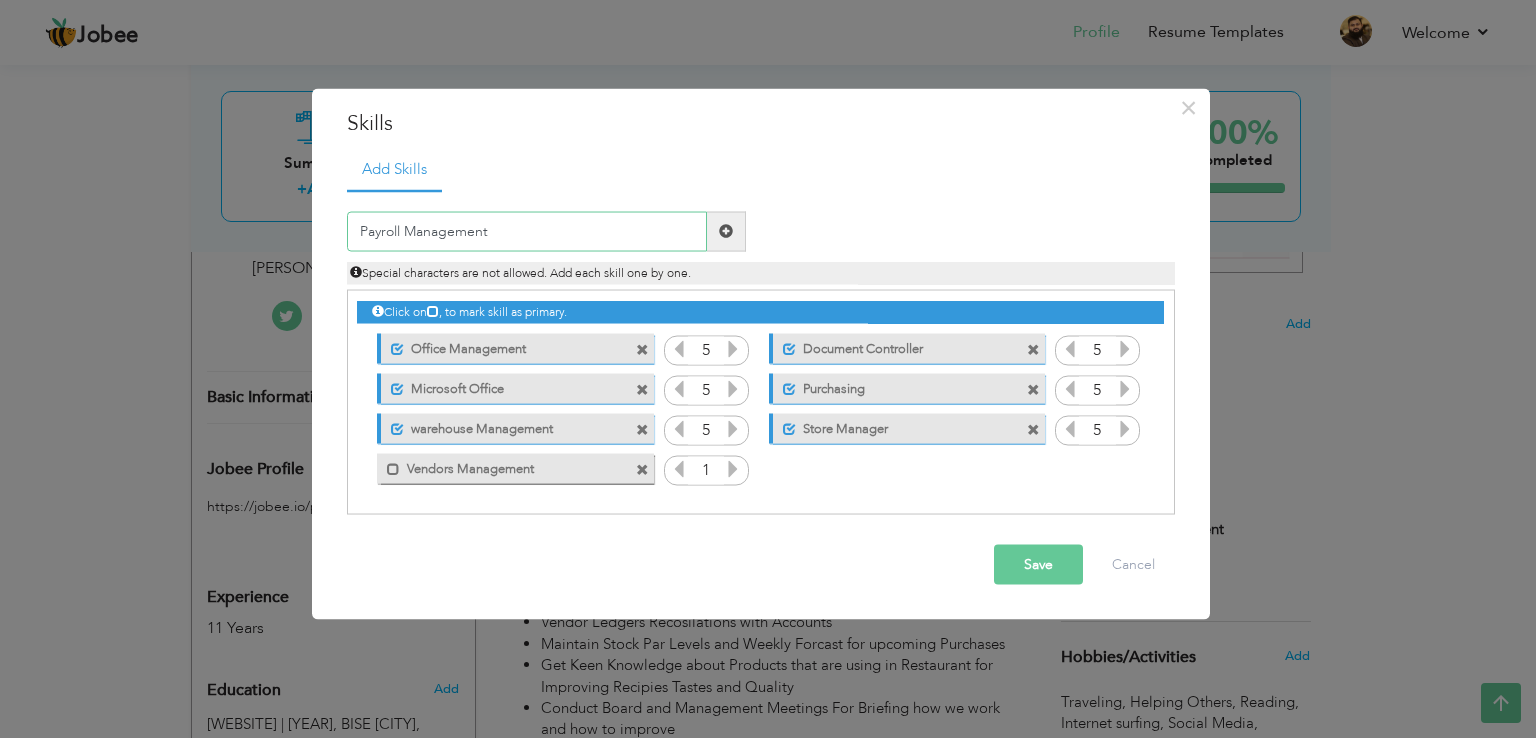 type on "Payroll Management" 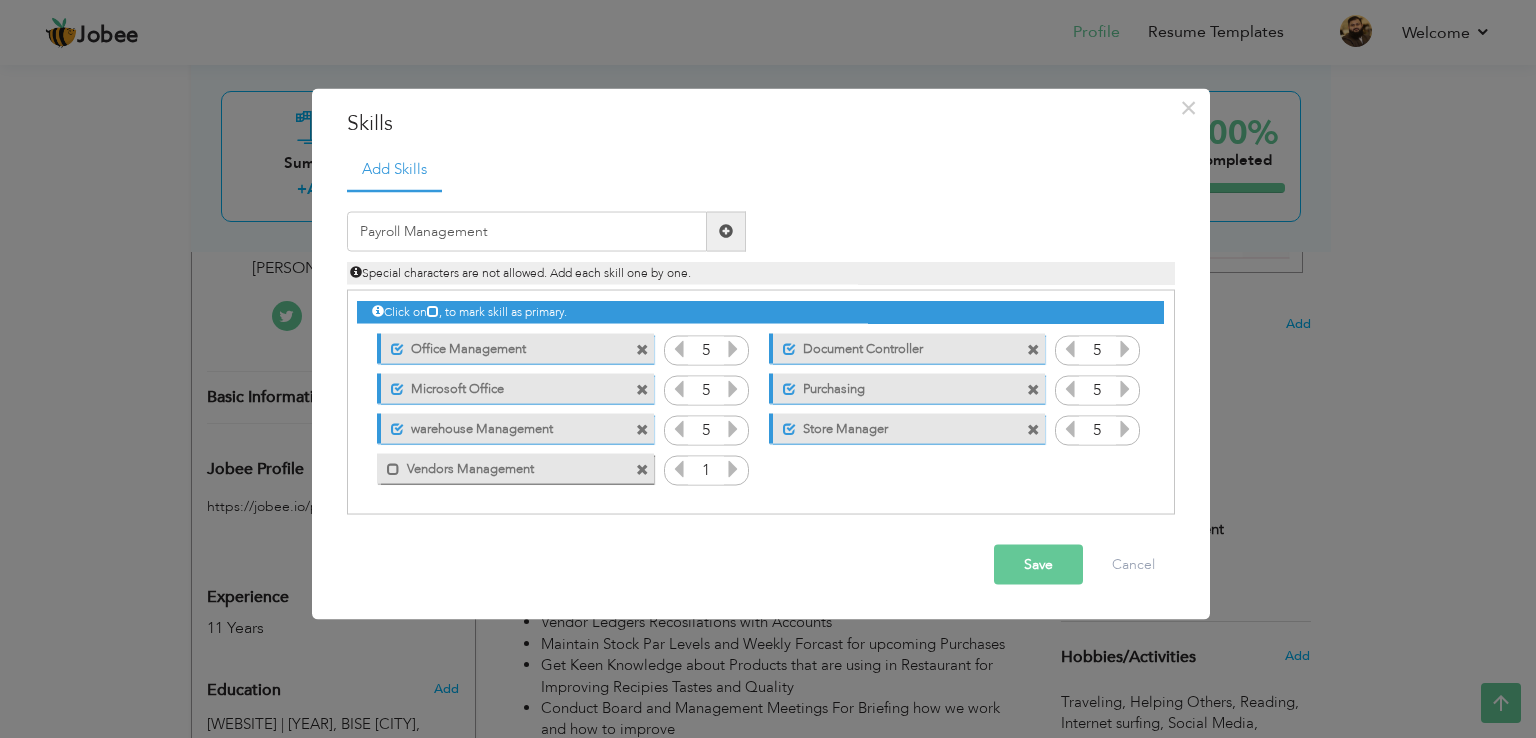 click at bounding box center [726, 231] 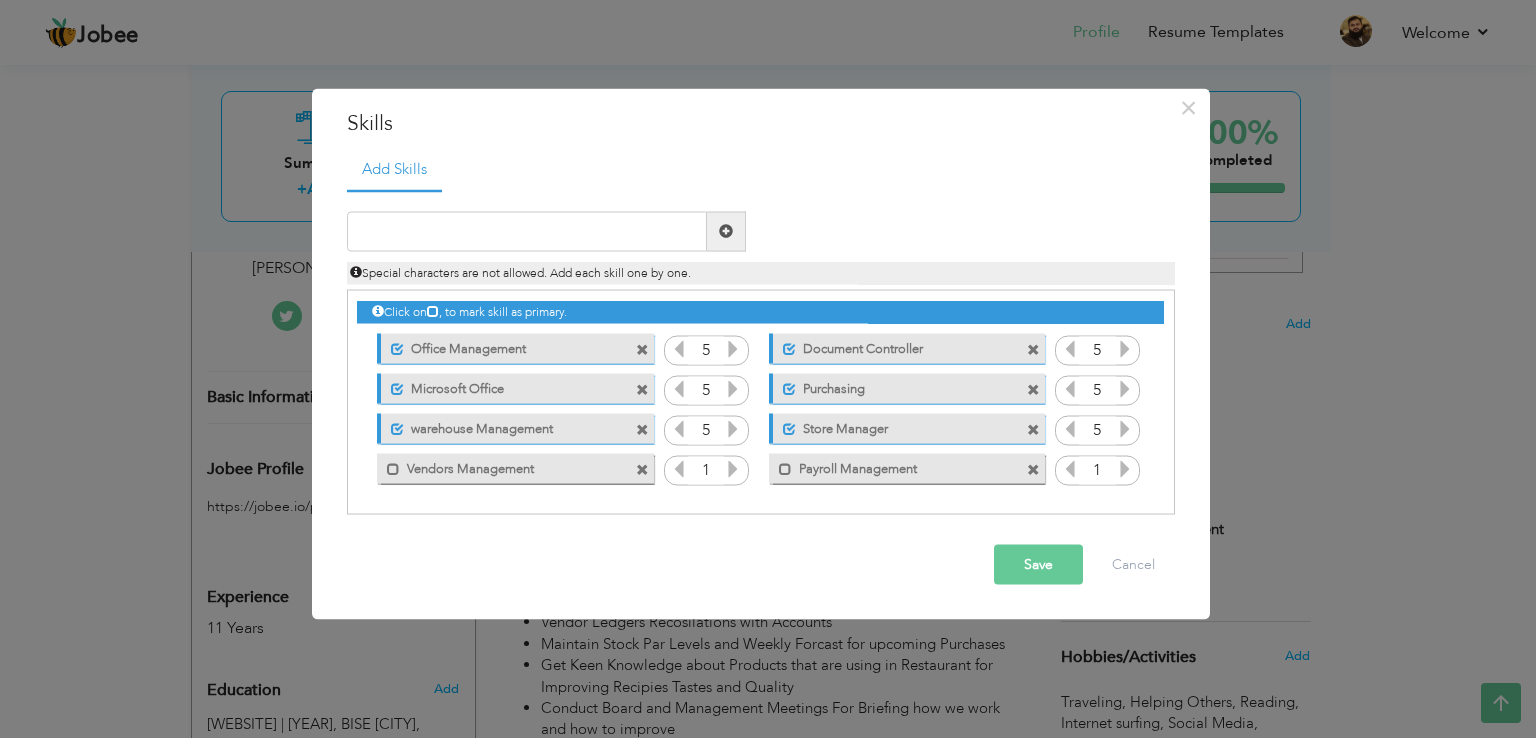 click at bounding box center [733, 468] 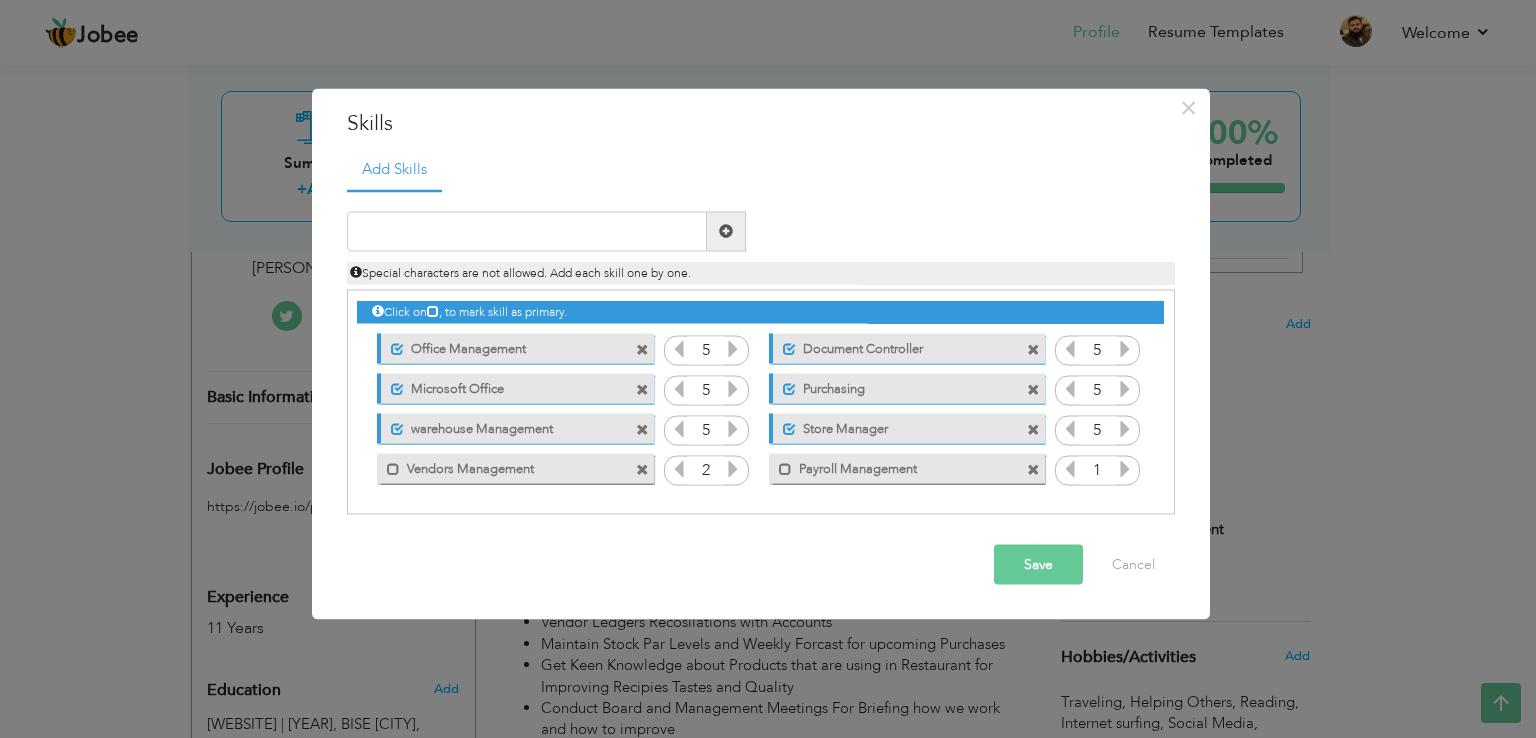 click at bounding box center (733, 468) 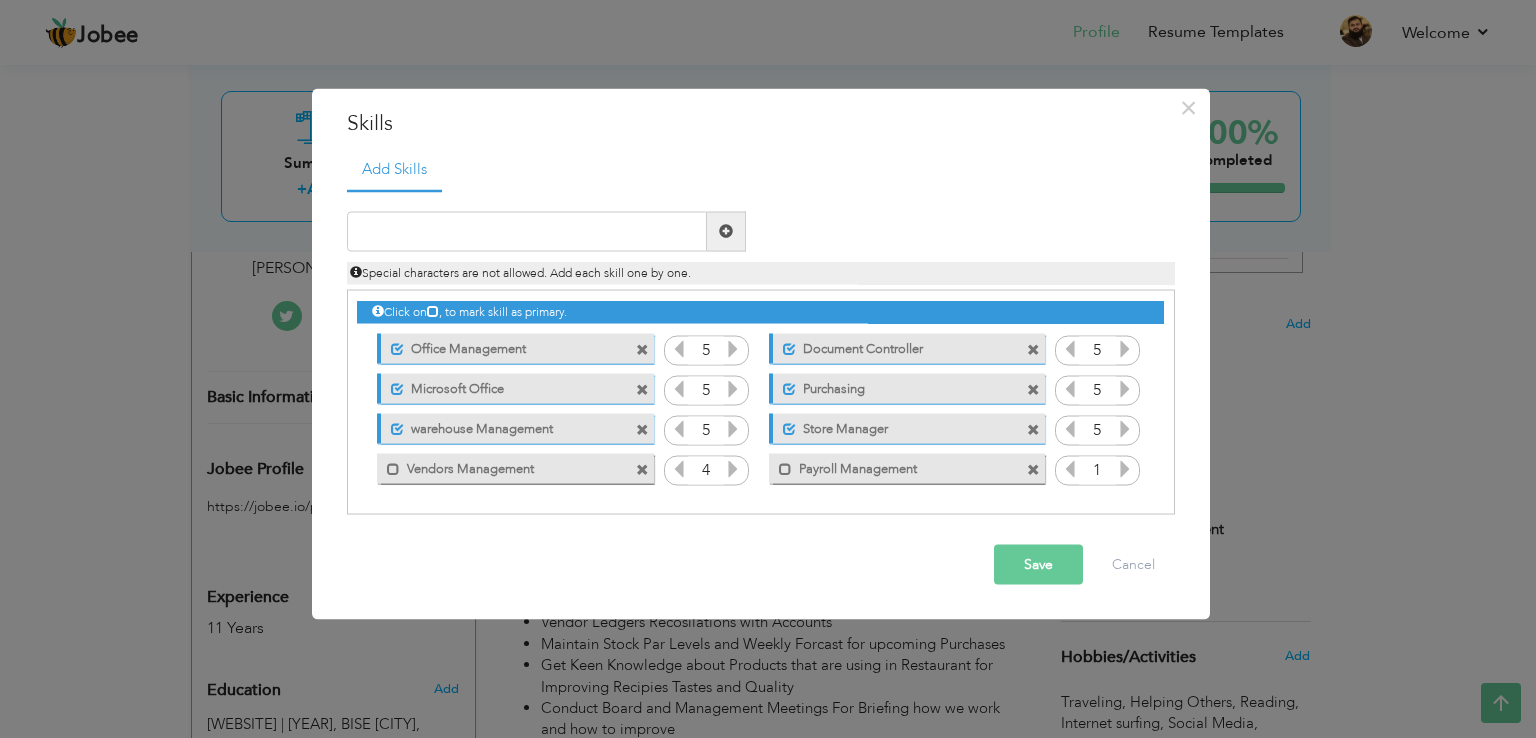 click at bounding box center (733, 468) 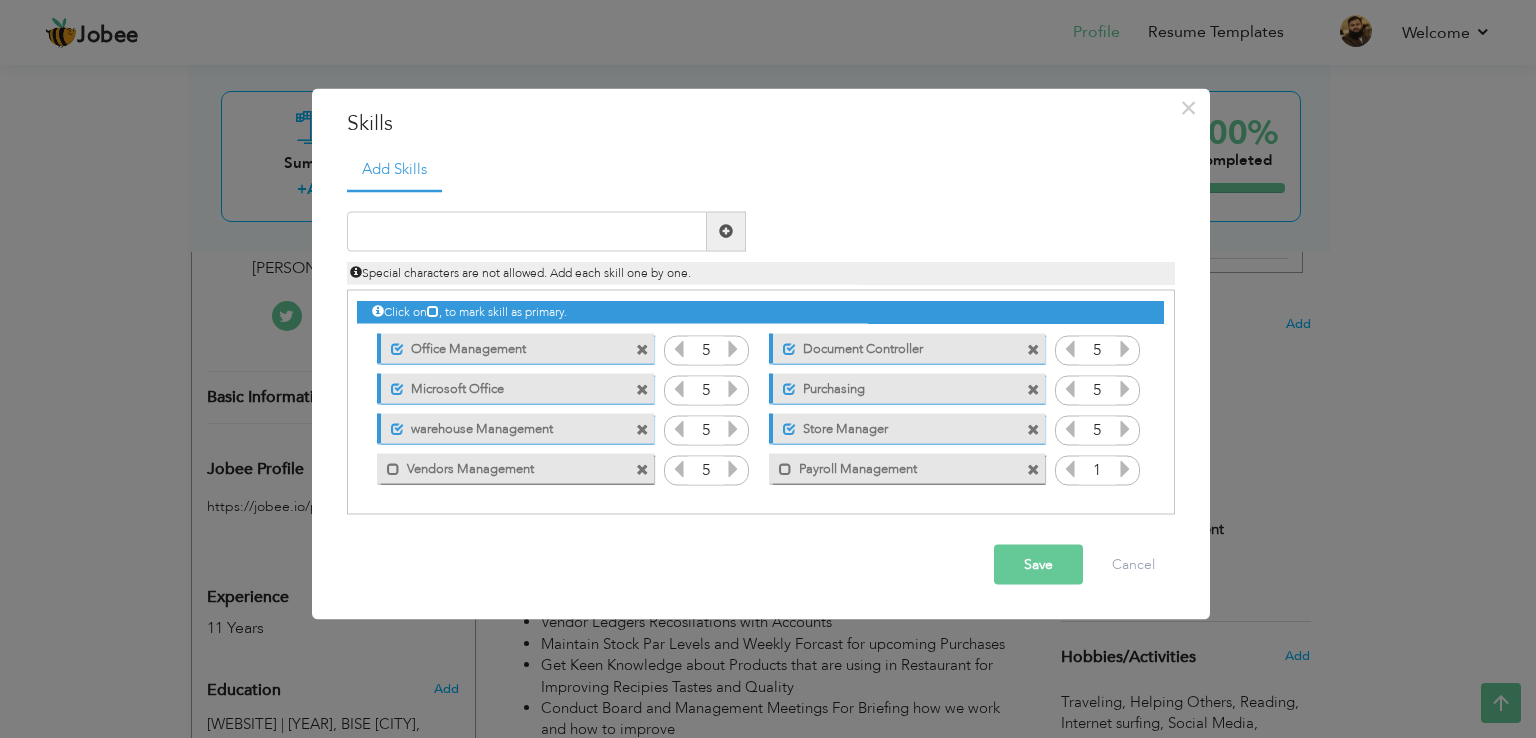 click at bounding box center [733, 468] 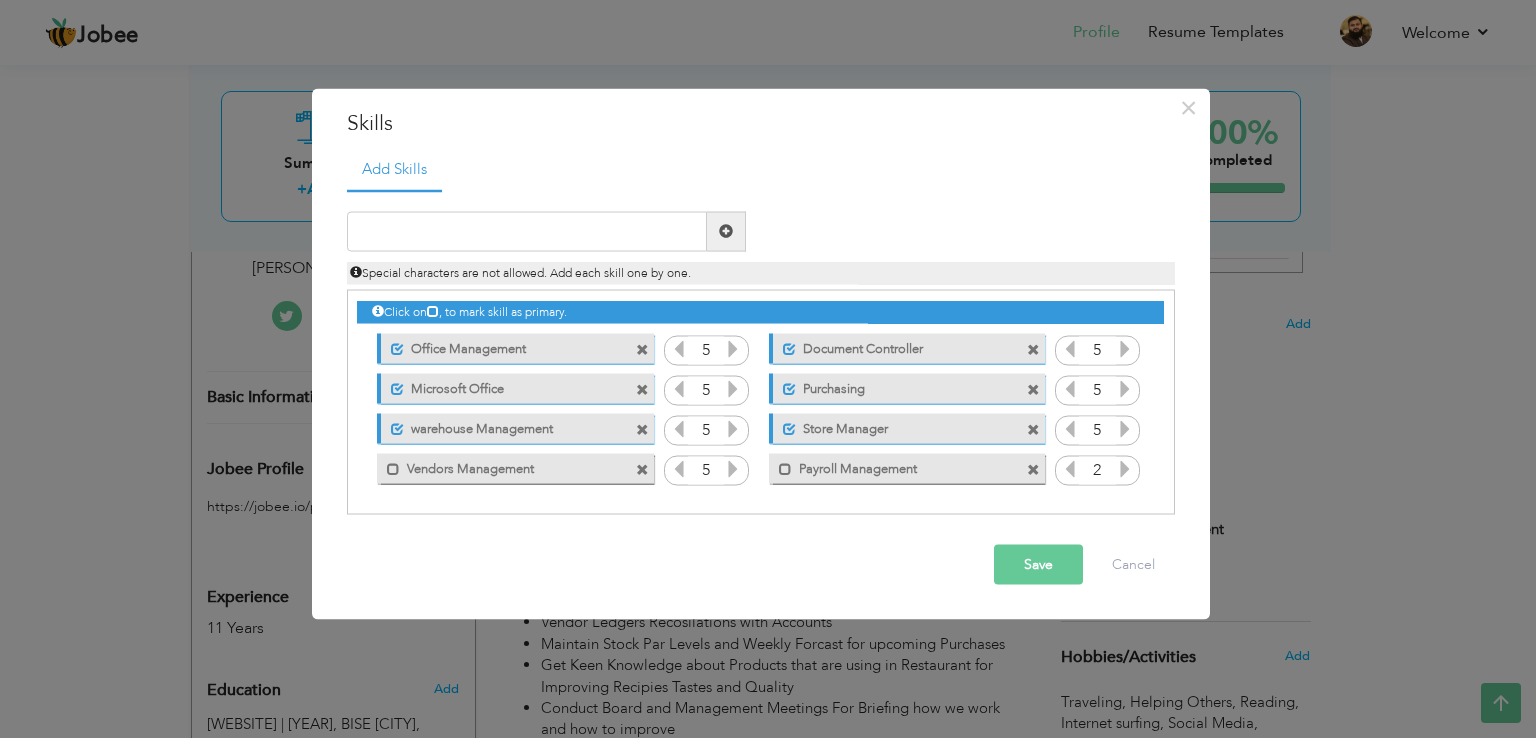 click at bounding box center [1125, 468] 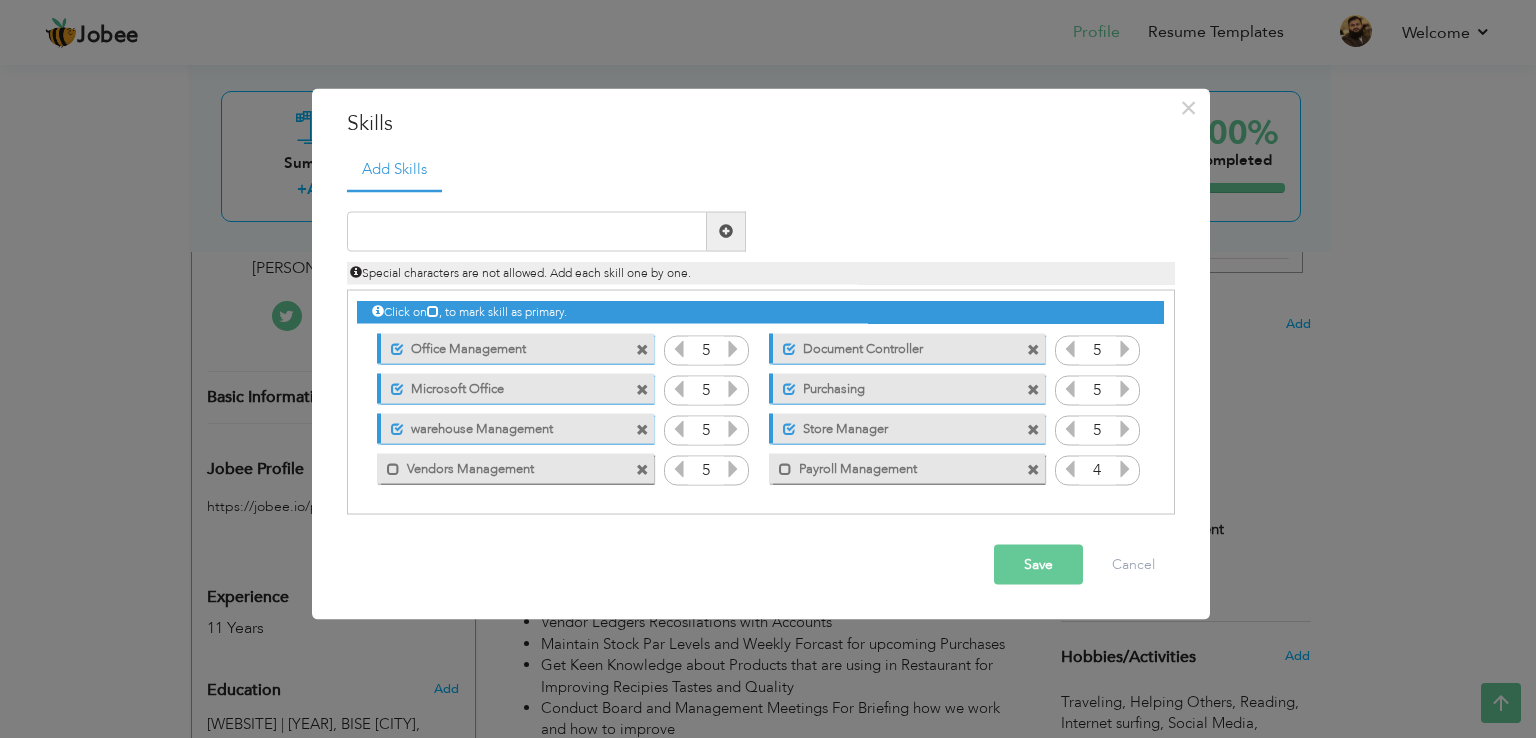 click at bounding box center (1125, 468) 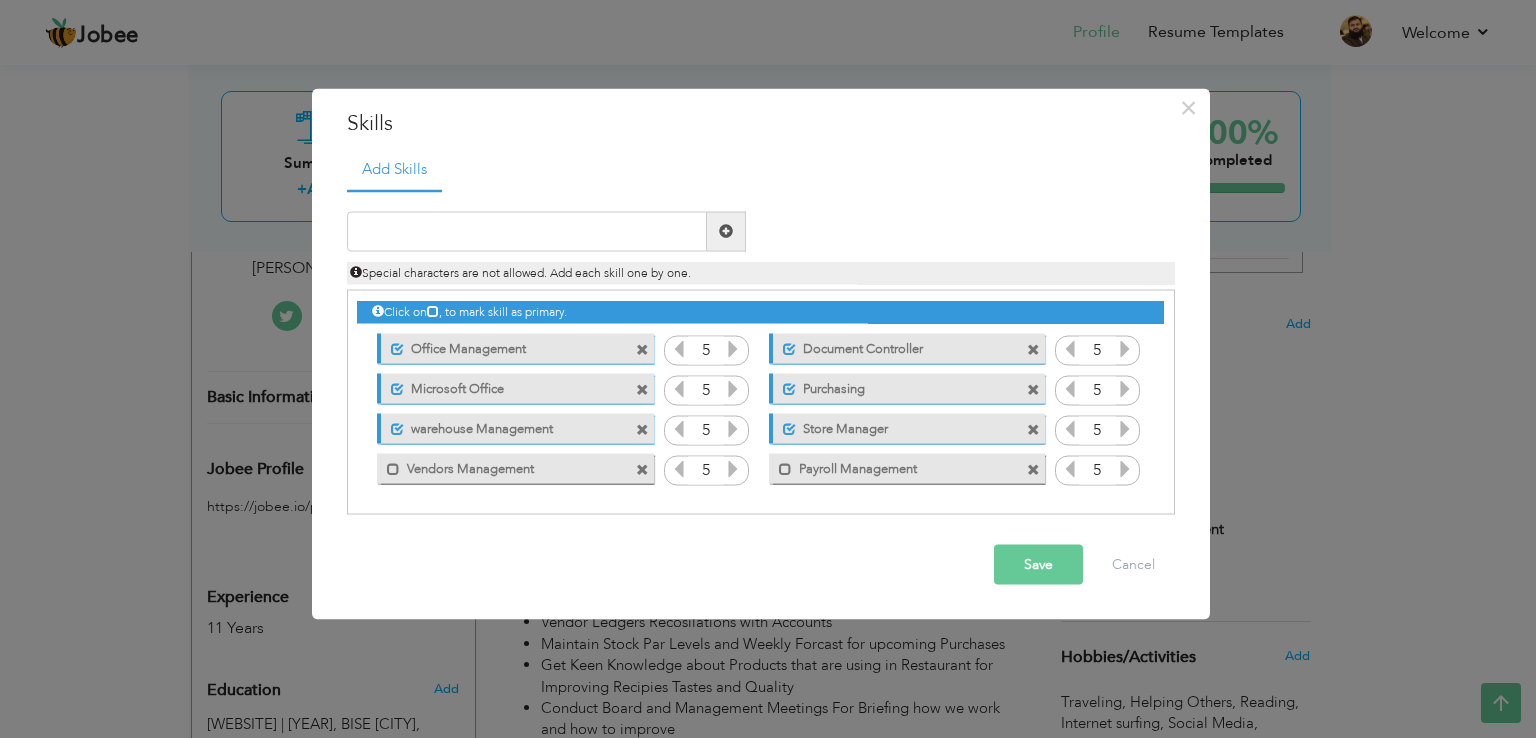 click at bounding box center [1125, 468] 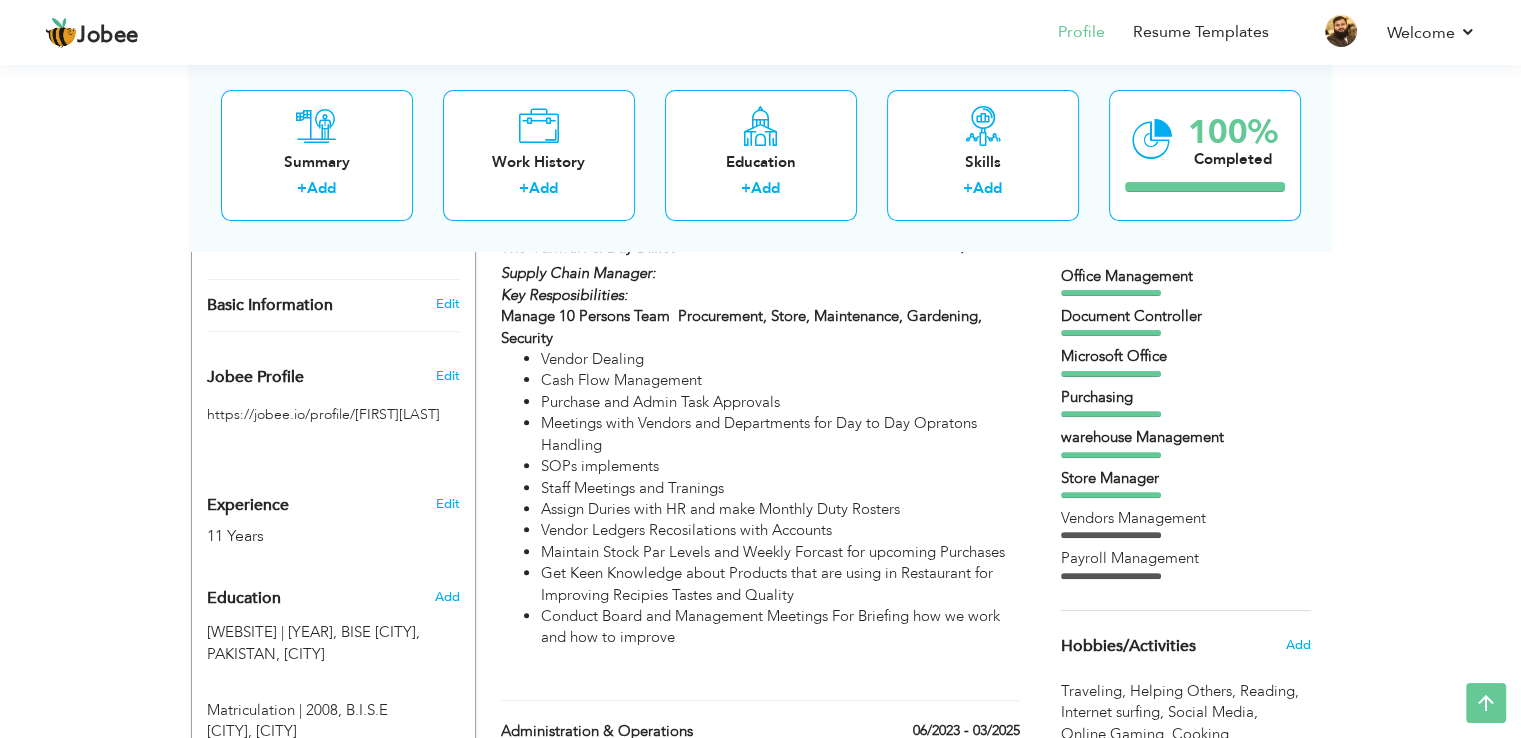 scroll, scrollTop: 495, scrollLeft: 0, axis: vertical 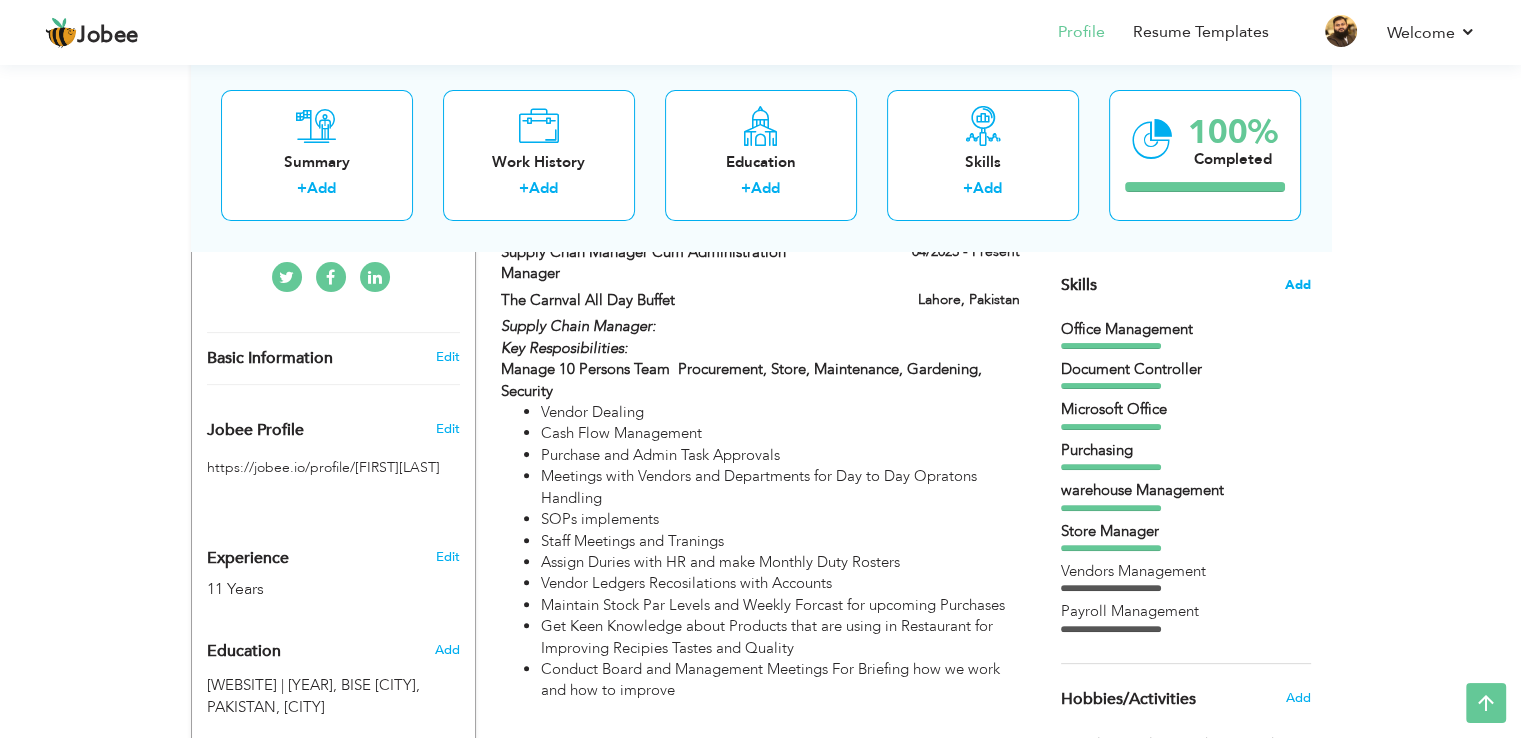 click on "Add" at bounding box center (1298, 285) 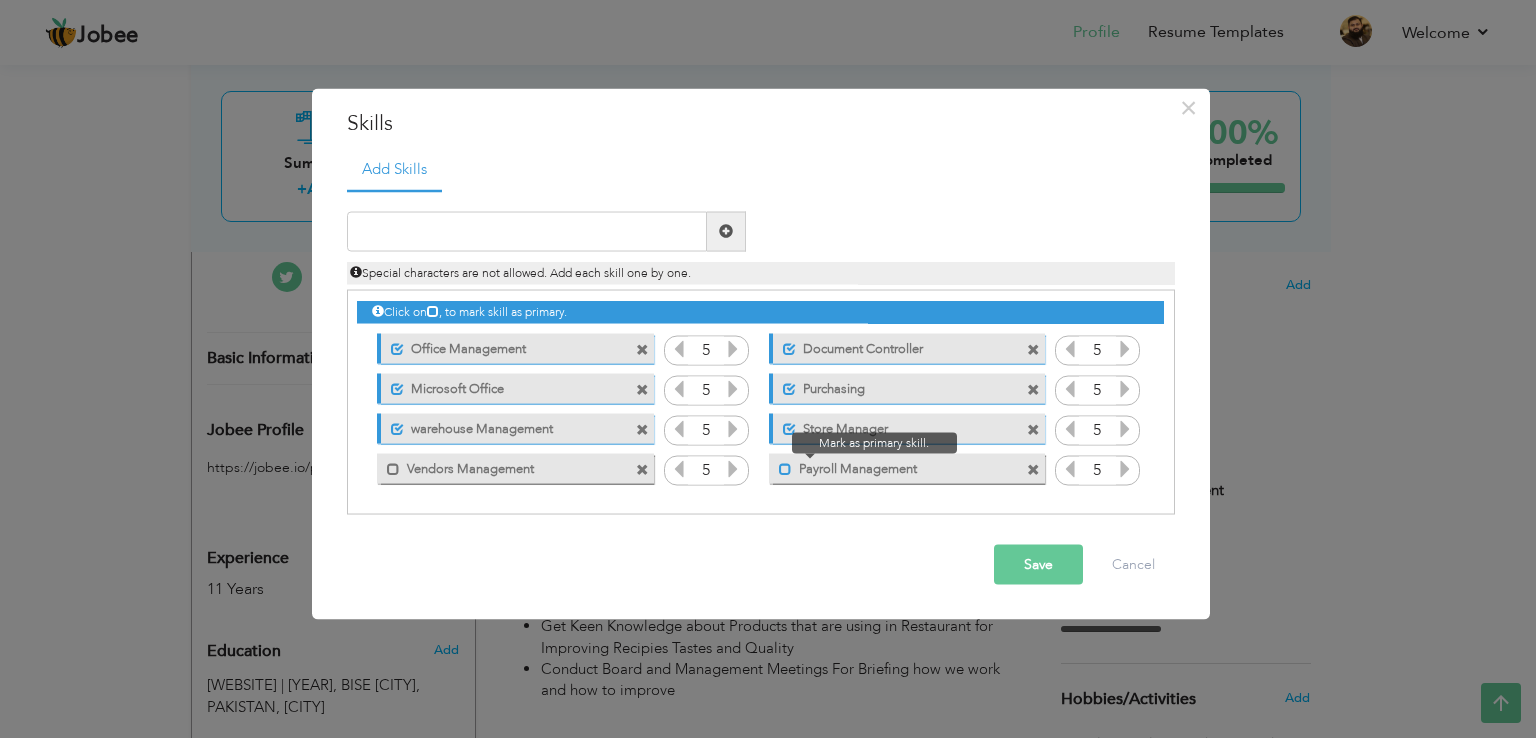 click at bounding box center (785, 469) 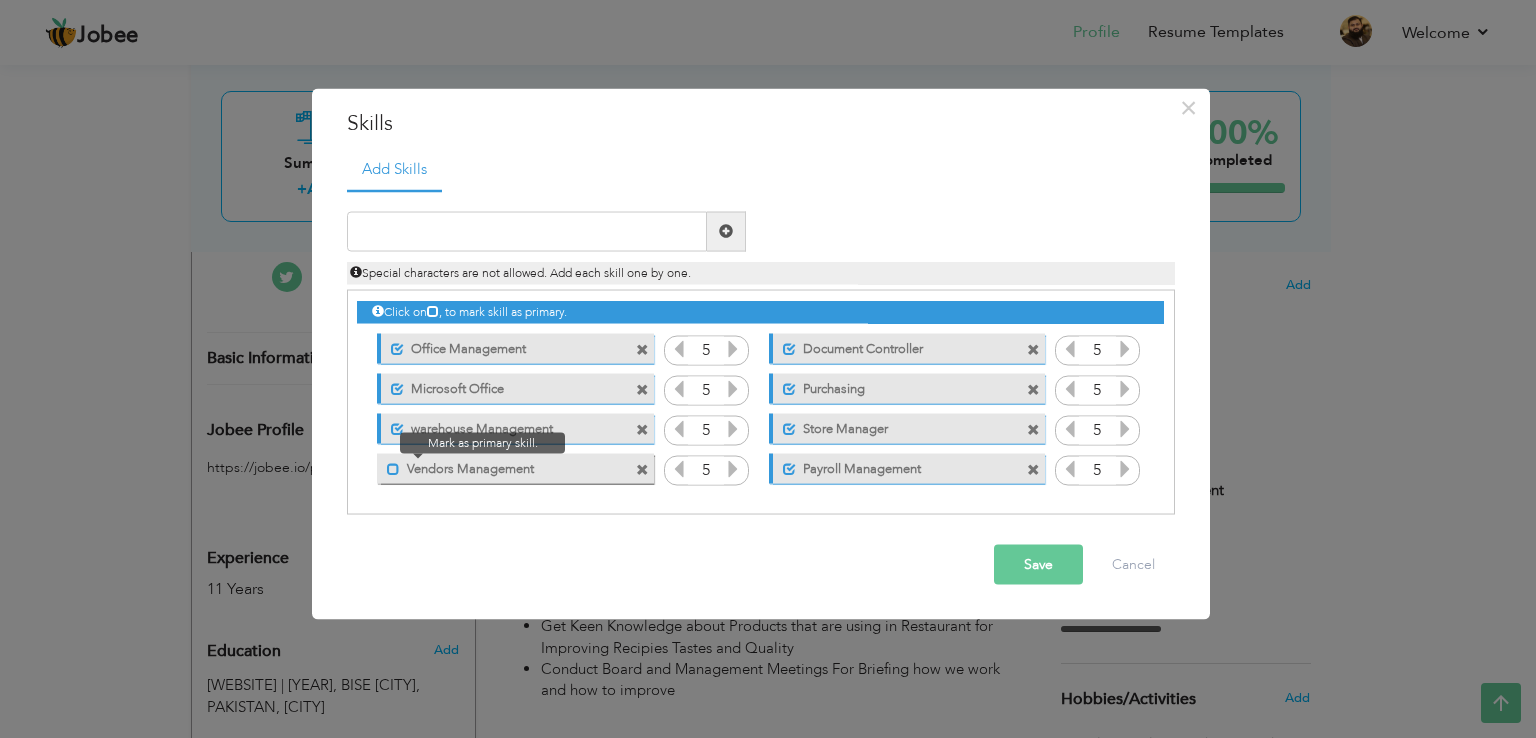 click at bounding box center [393, 469] 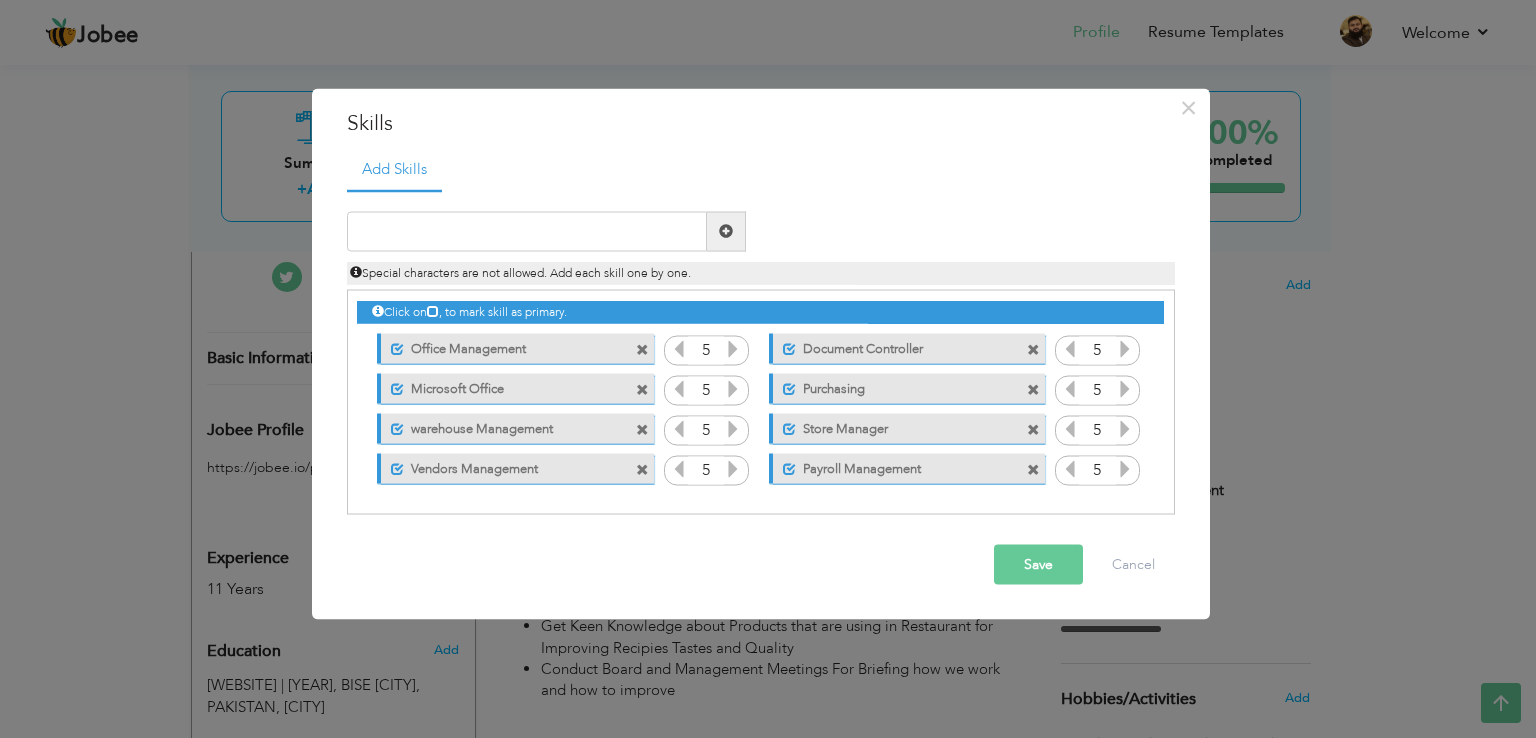 click on "Save" at bounding box center (1038, 564) 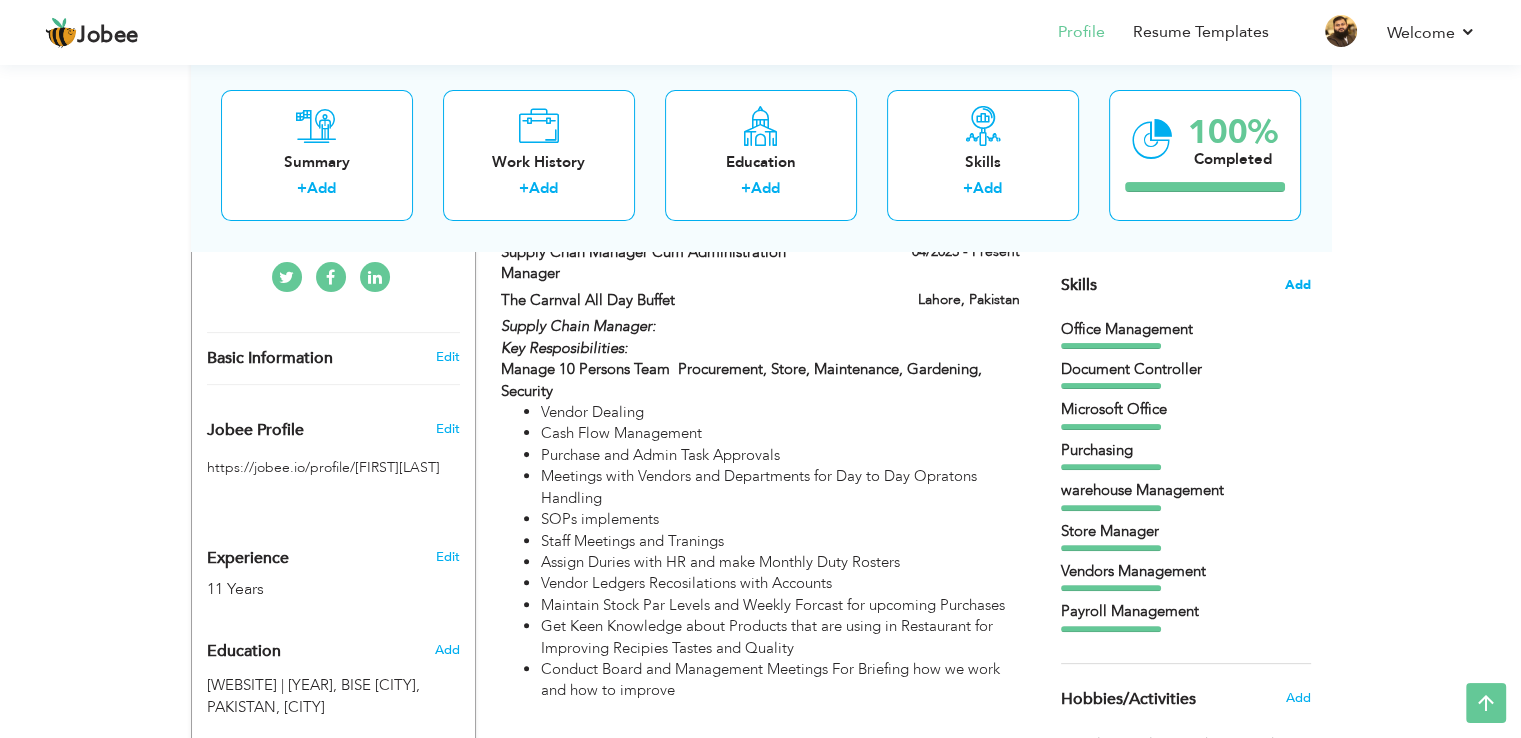 click on "Add" at bounding box center [1298, 285] 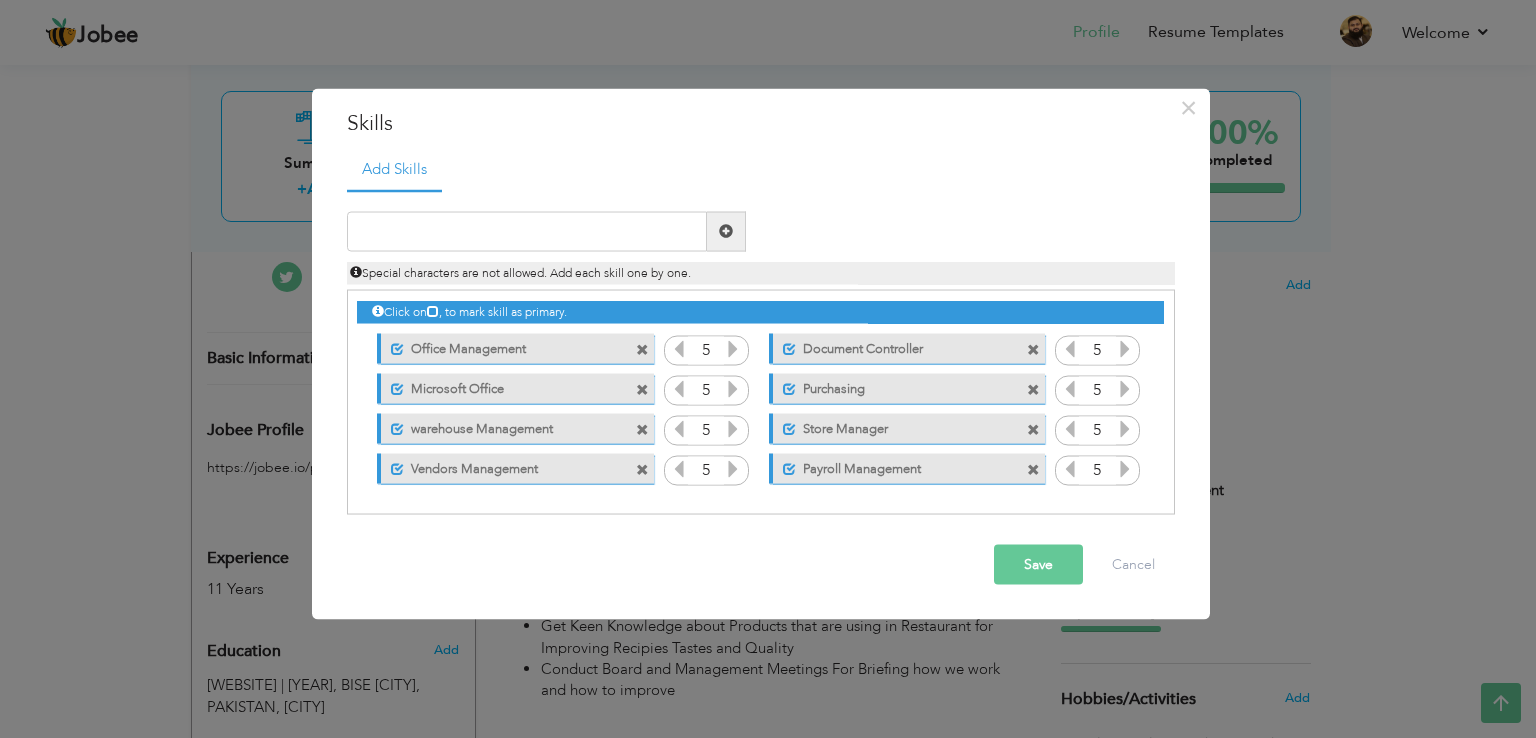 click on "Document Controller" at bounding box center [895, 346] 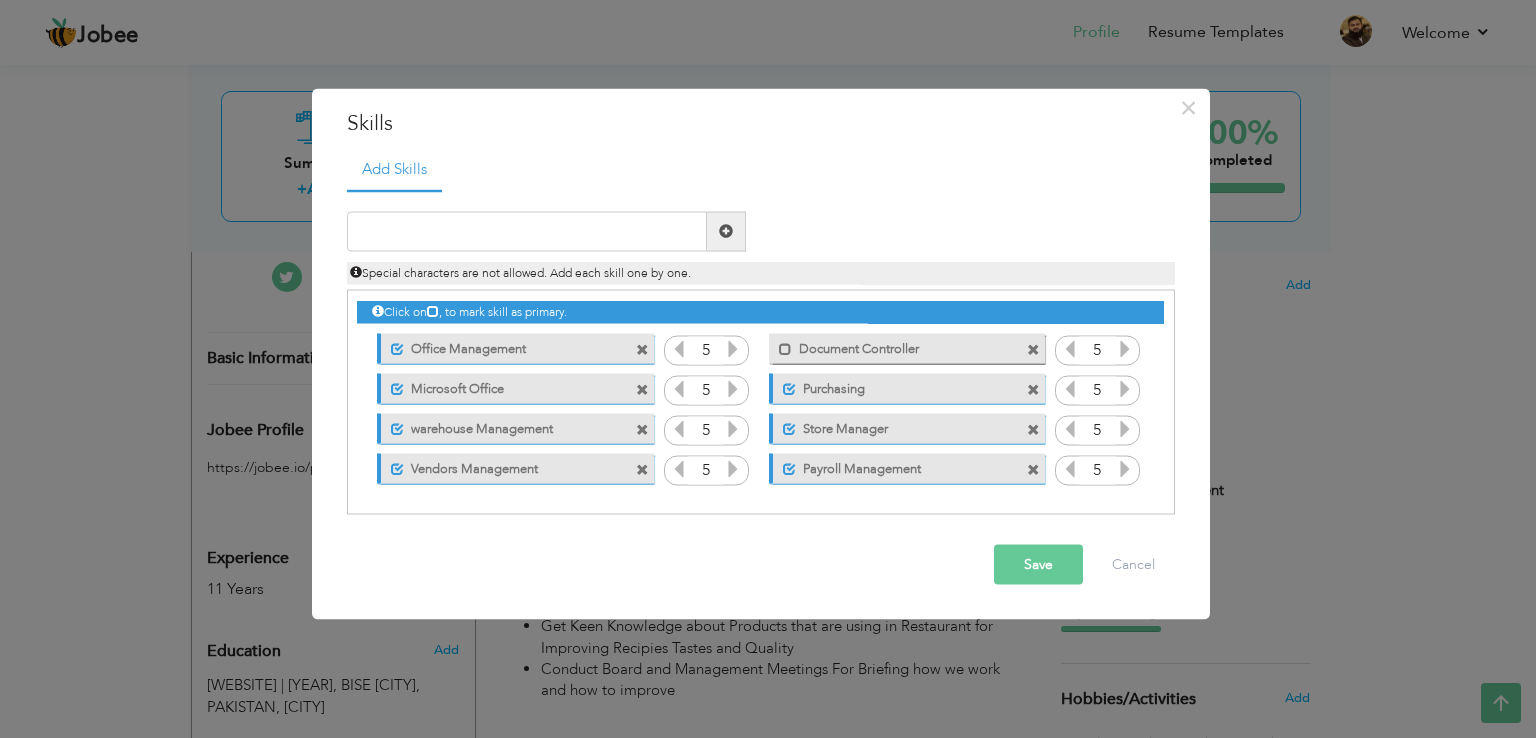 click on "Document Controller" at bounding box center (893, 346) 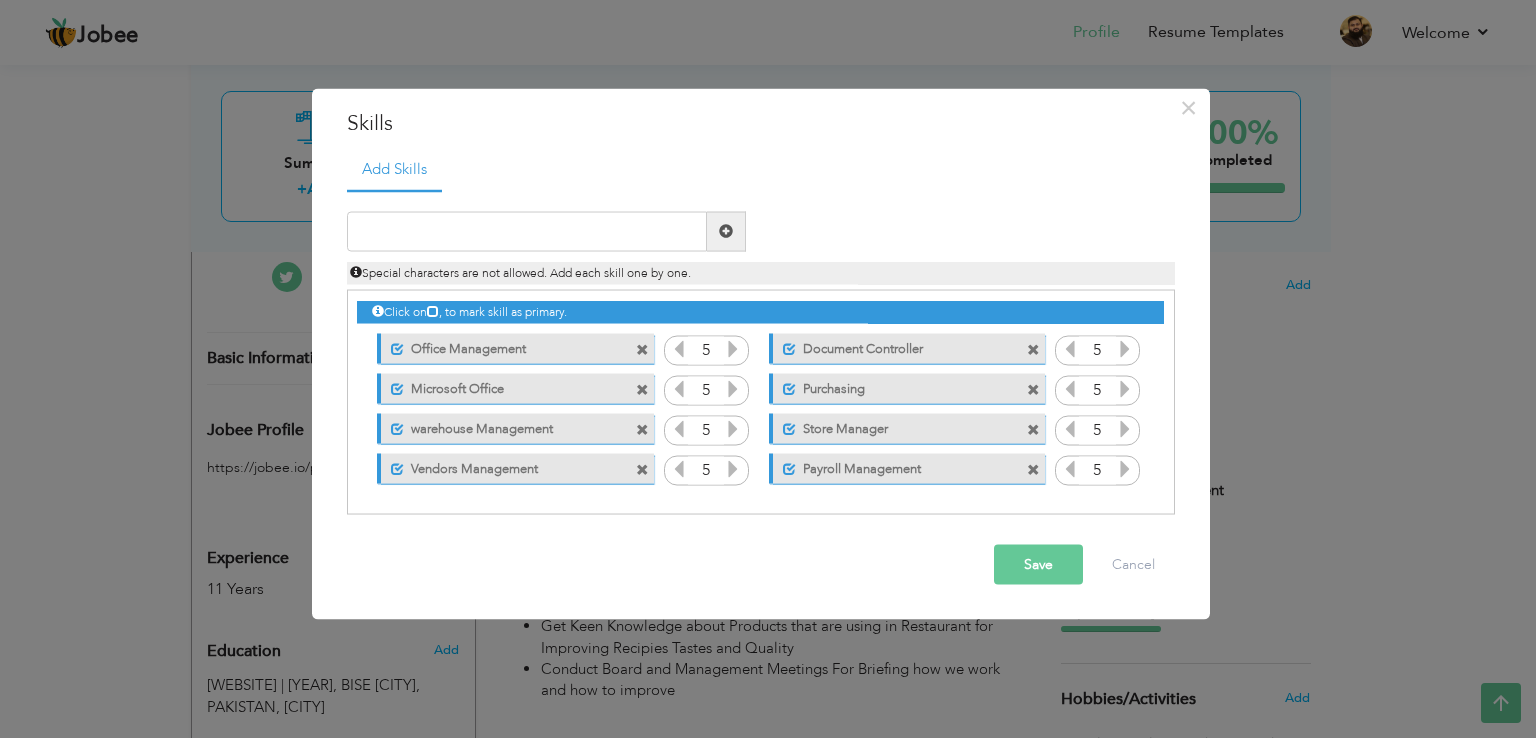 click on "Document Controller" at bounding box center (895, 346) 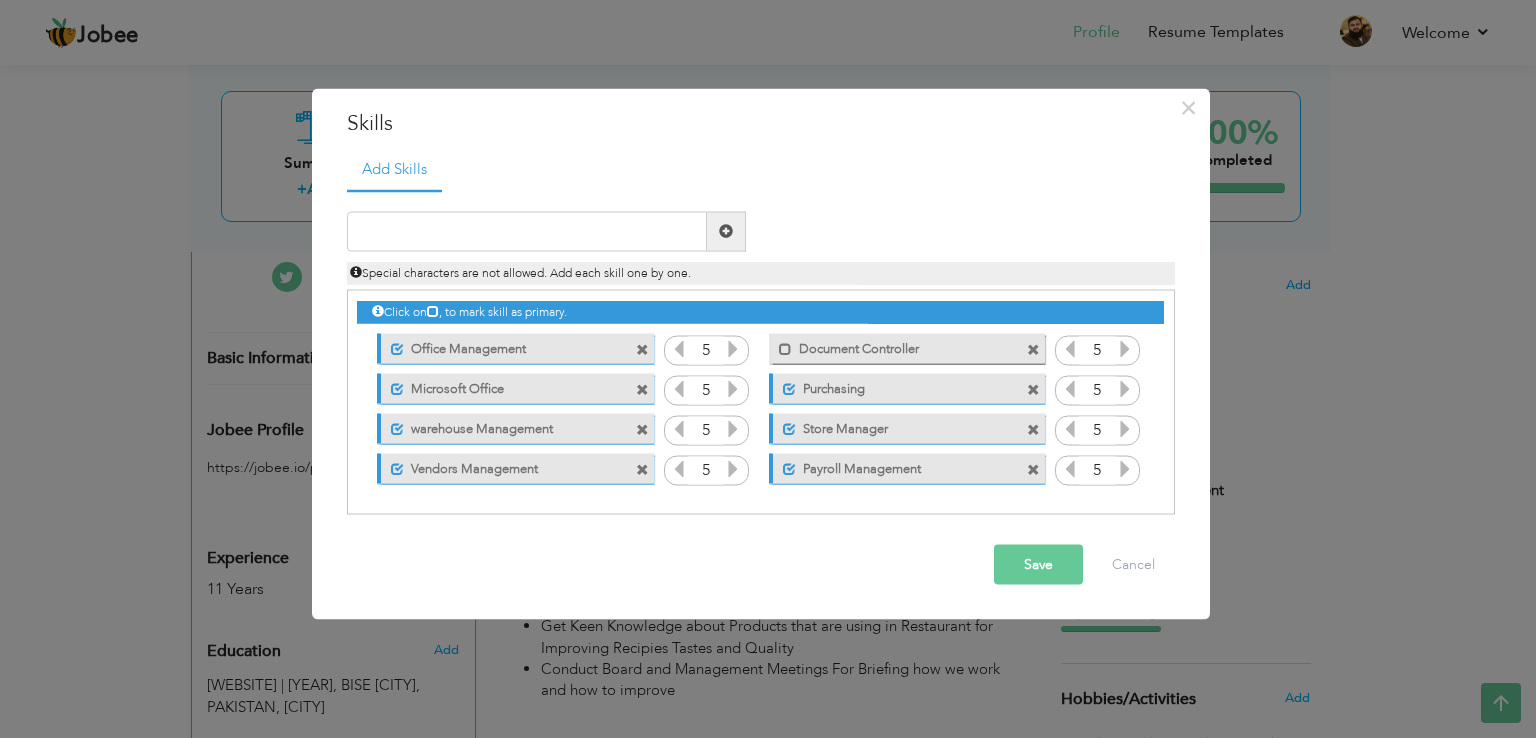 click at bounding box center [1033, 350] 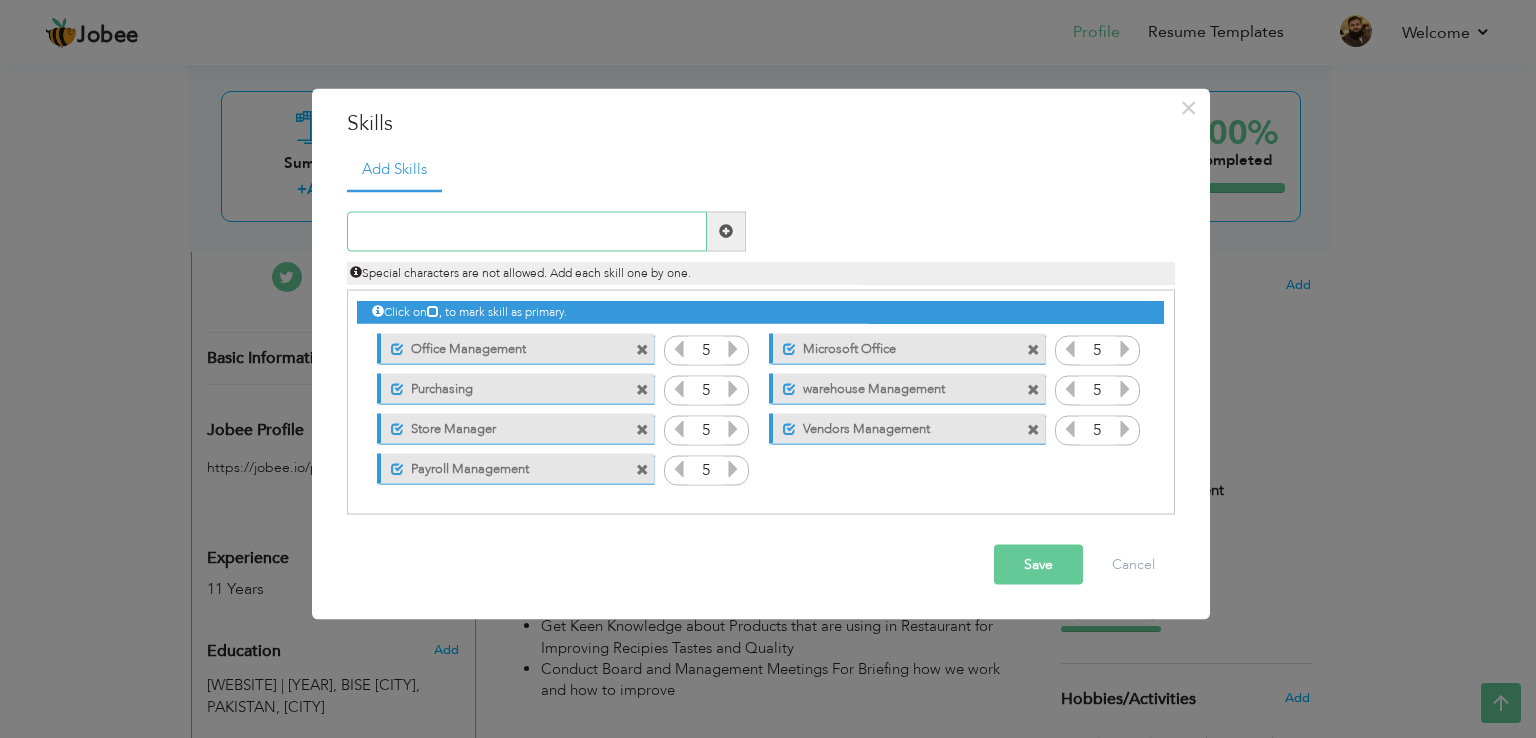 click at bounding box center [527, 231] 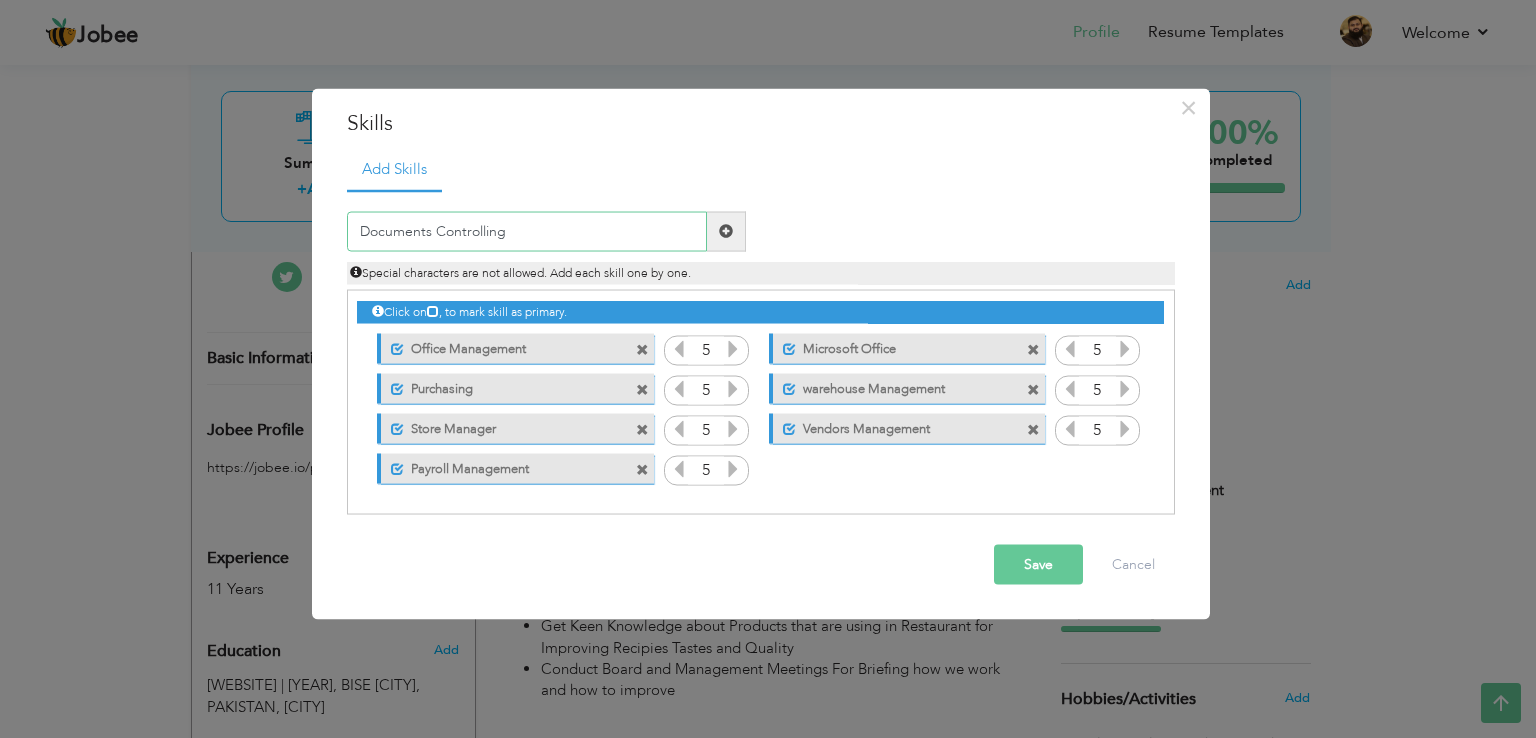 type on "Documents Controlling" 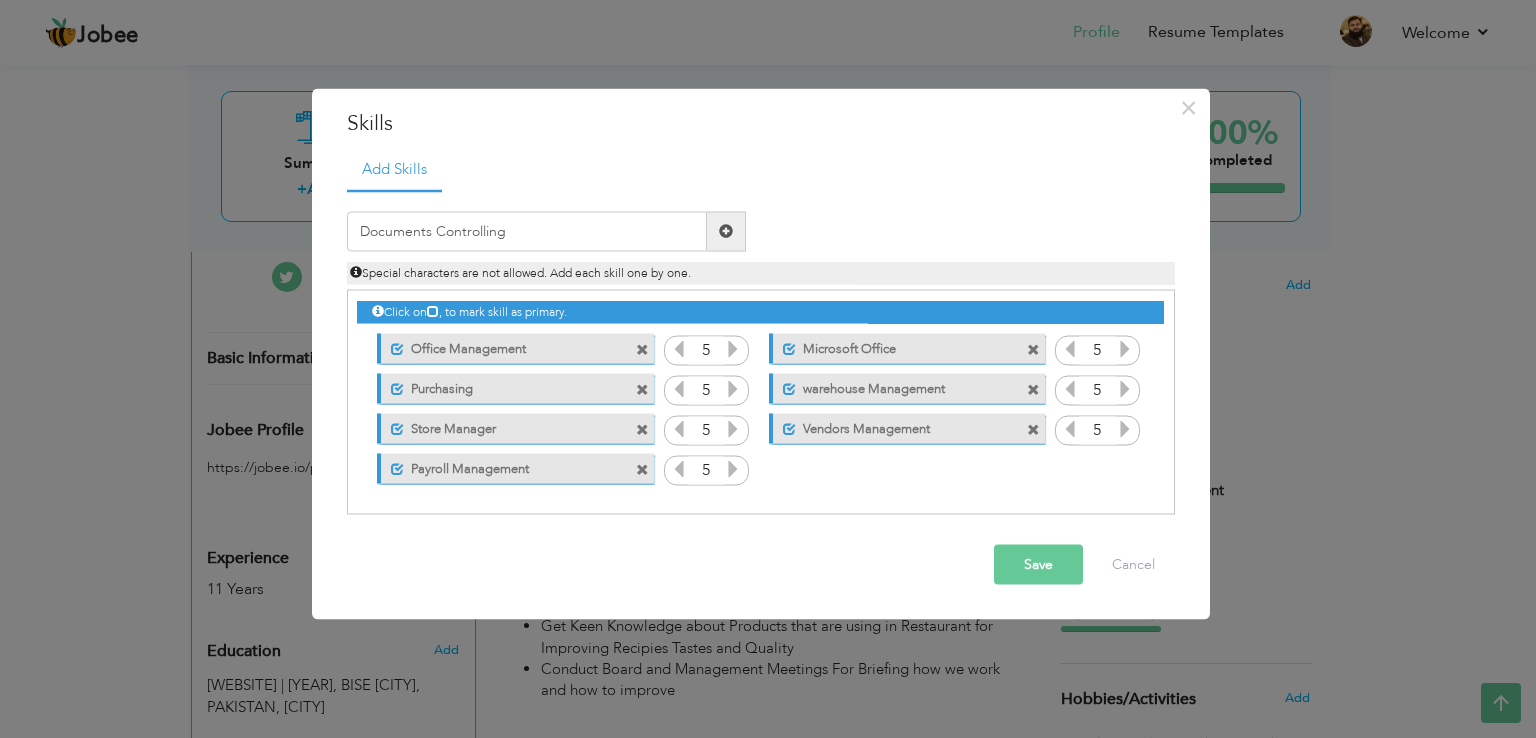 click at bounding box center (726, 231) 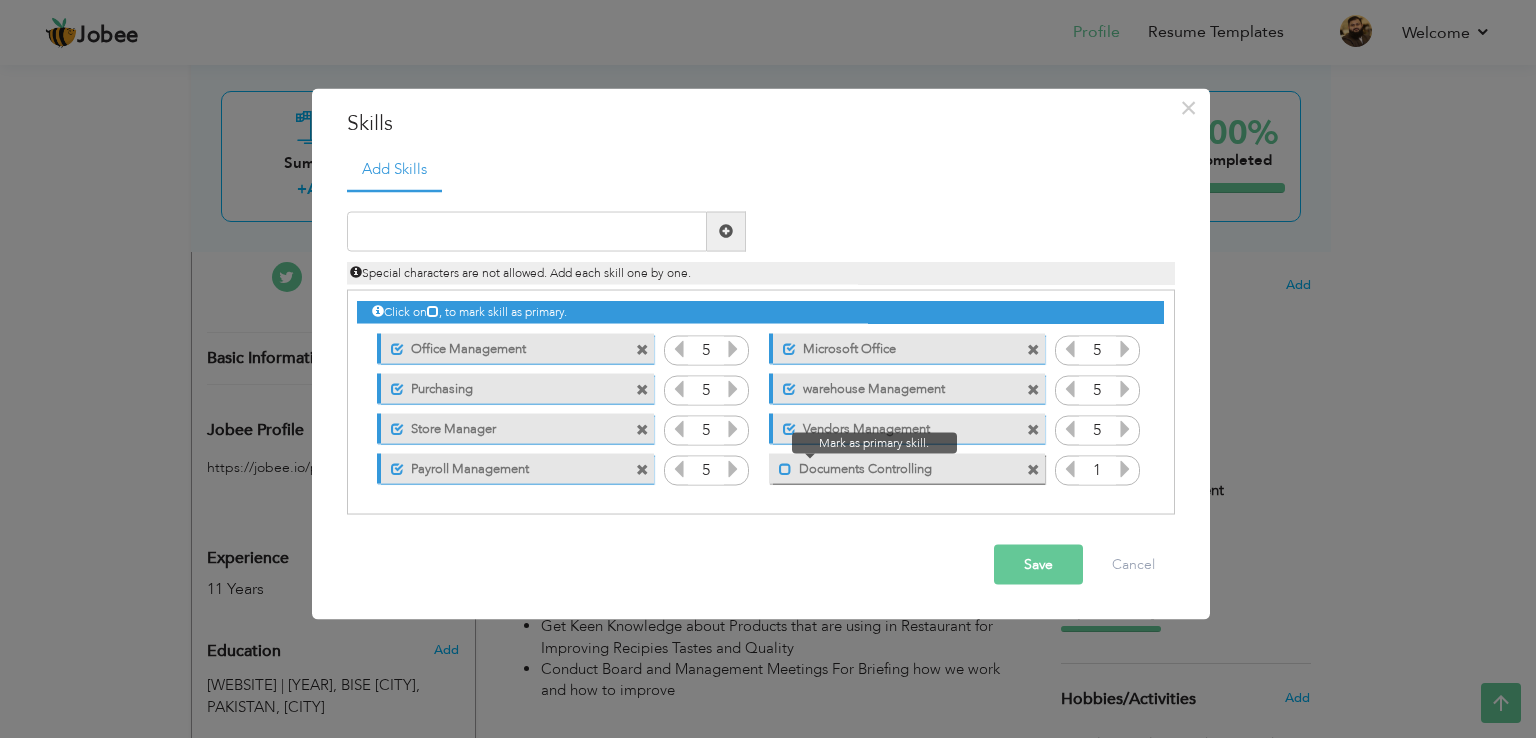 click at bounding box center [785, 469] 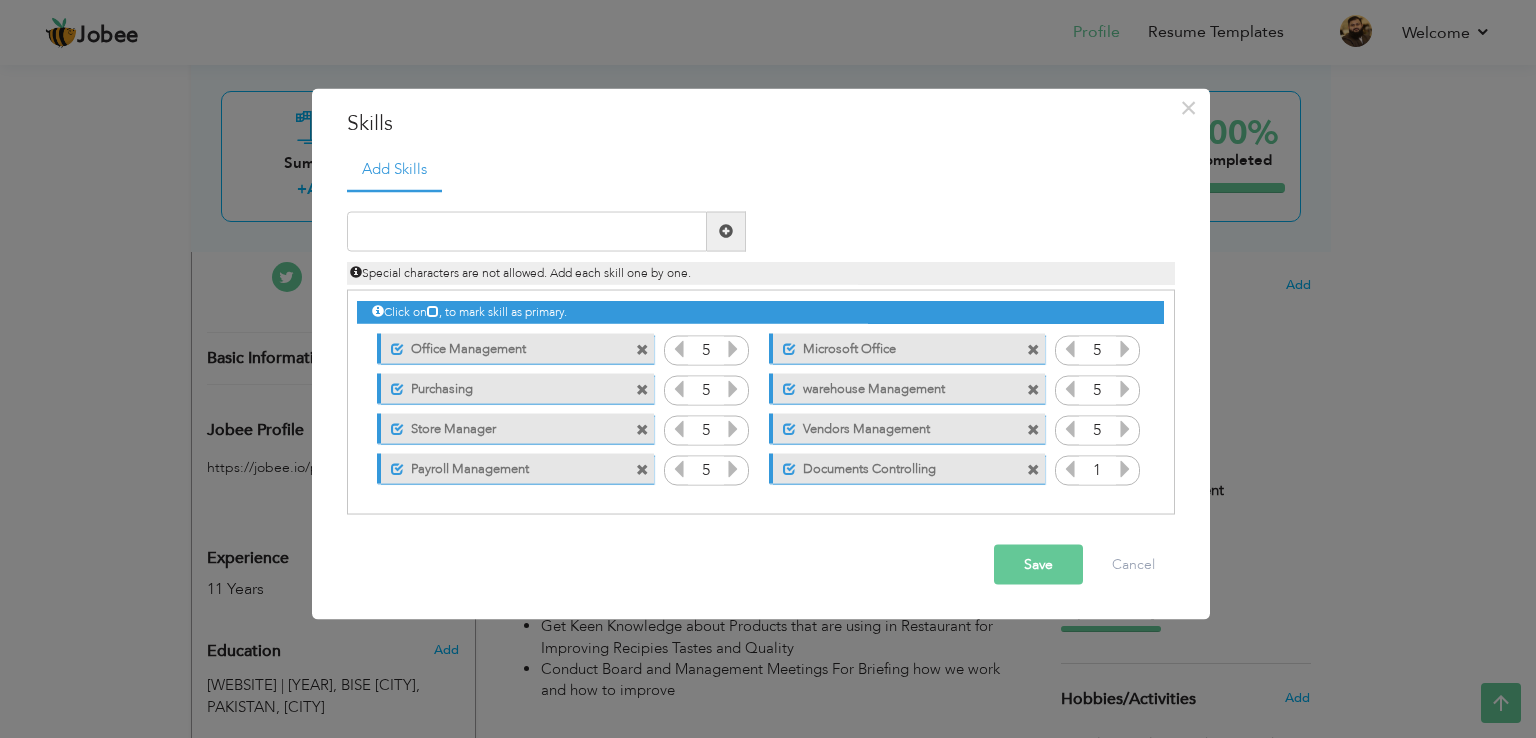 click at bounding box center (1125, 468) 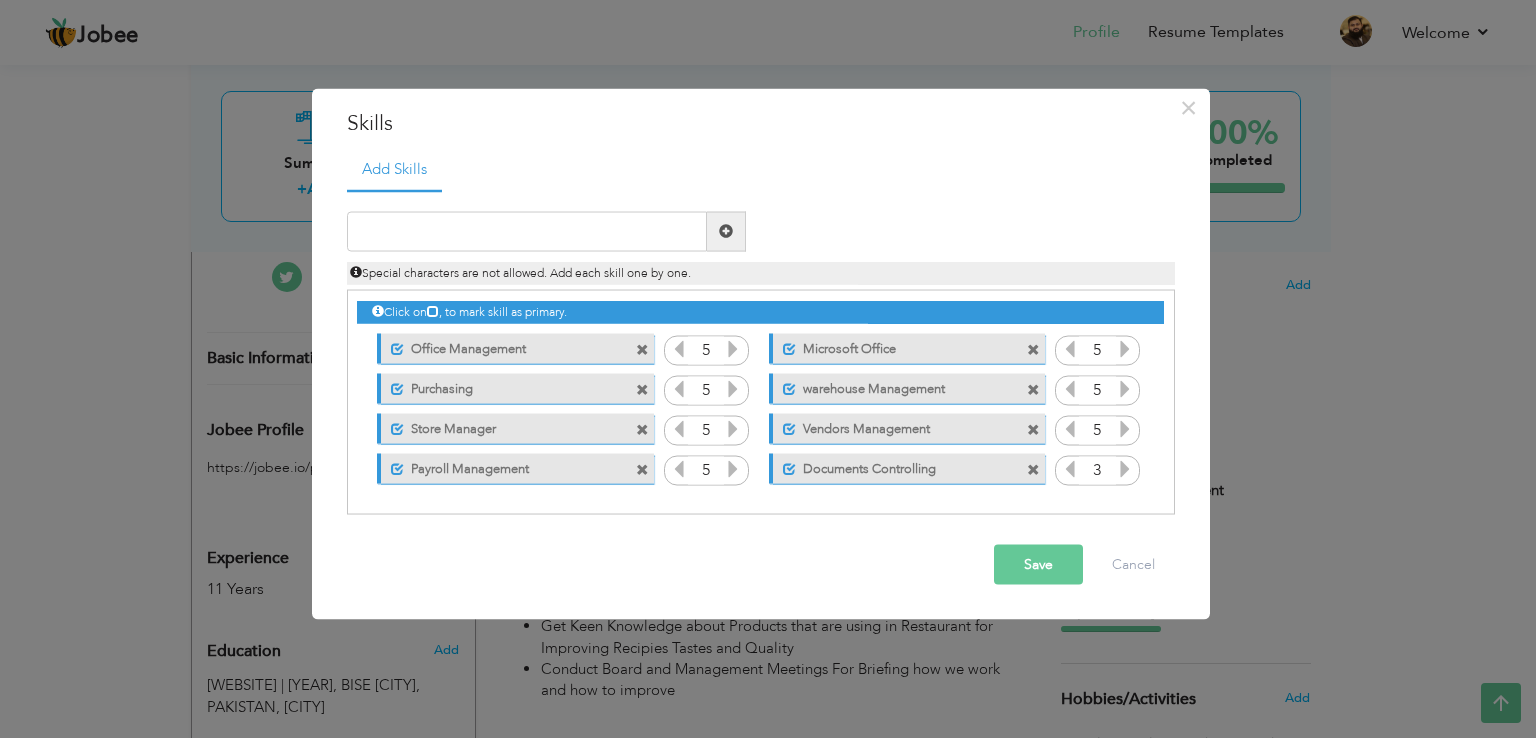 click at bounding box center (1125, 468) 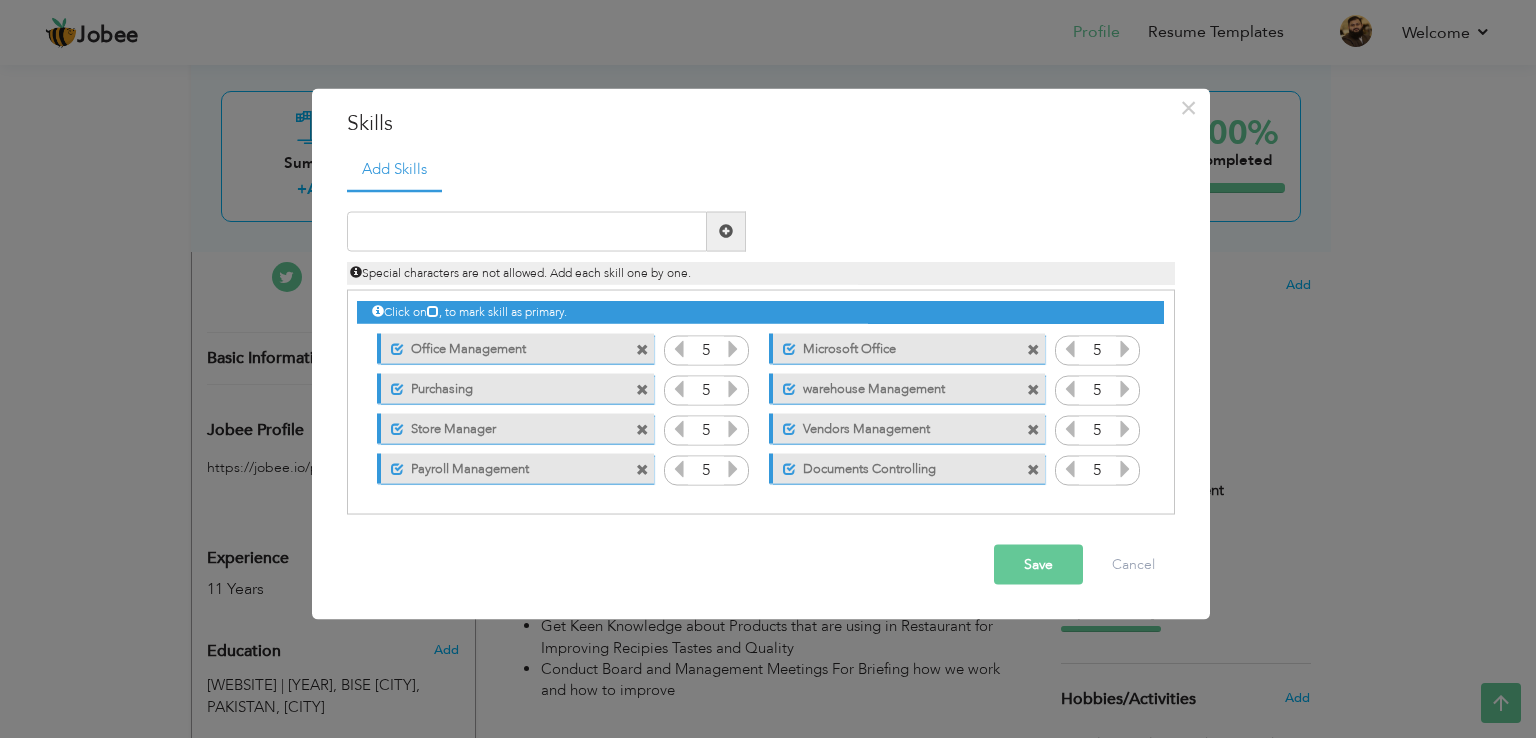 click at bounding box center (1125, 468) 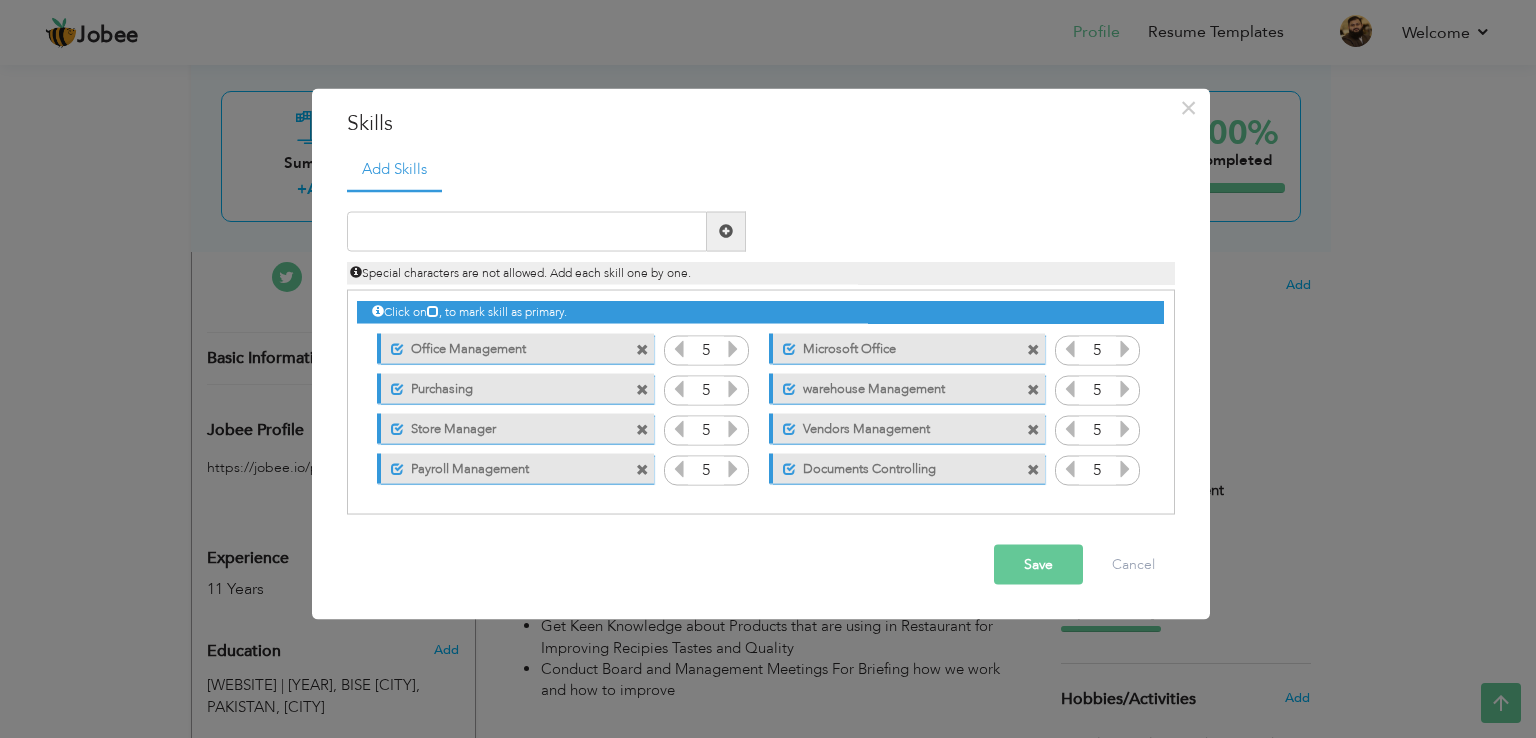 click on "Save" at bounding box center [1038, 564] 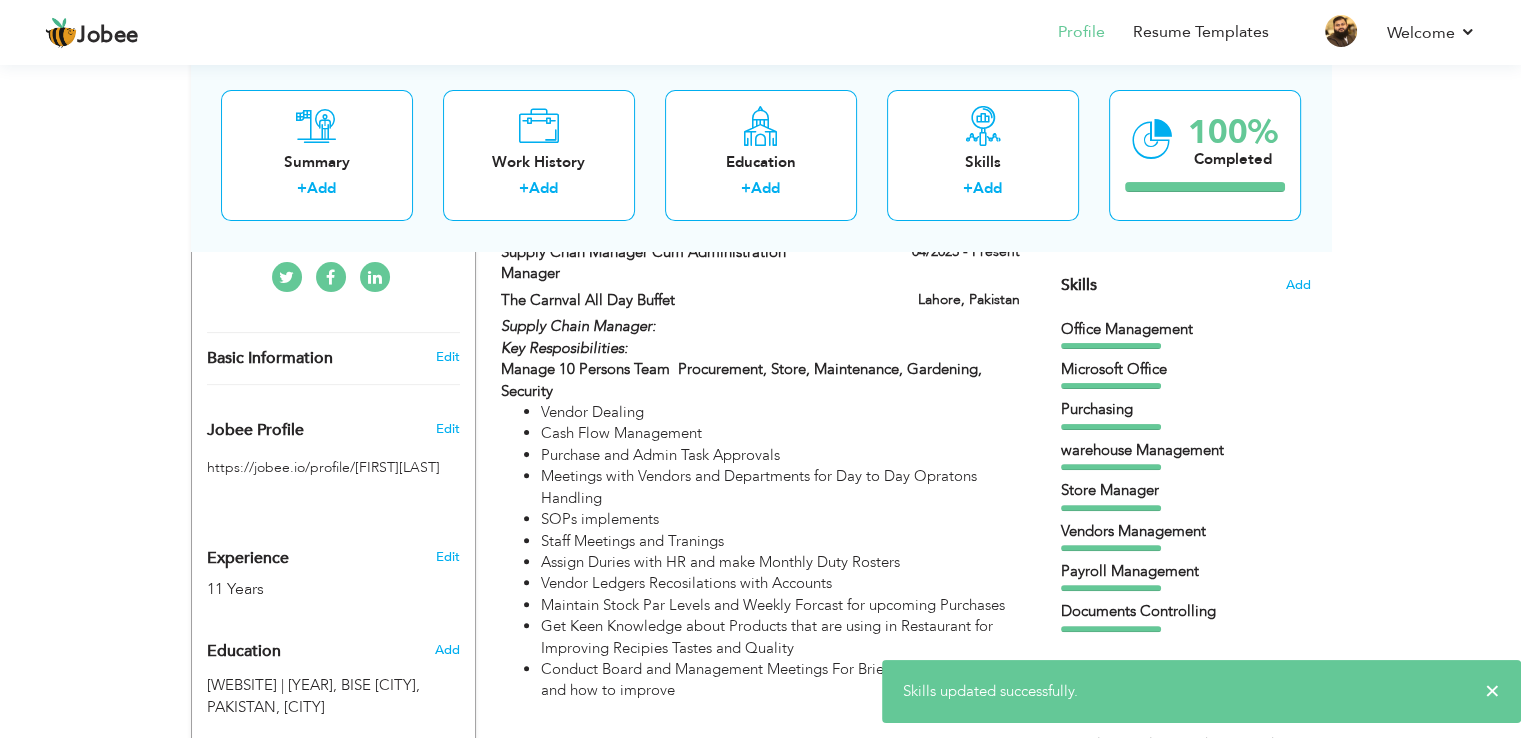click on "View Resume
Export PDF
Profile
Summary
Public Link
Experience
Education
Awards
Work Histroy
Projects
Certifications
Skills
Preferred Job City" at bounding box center (760, 1321) 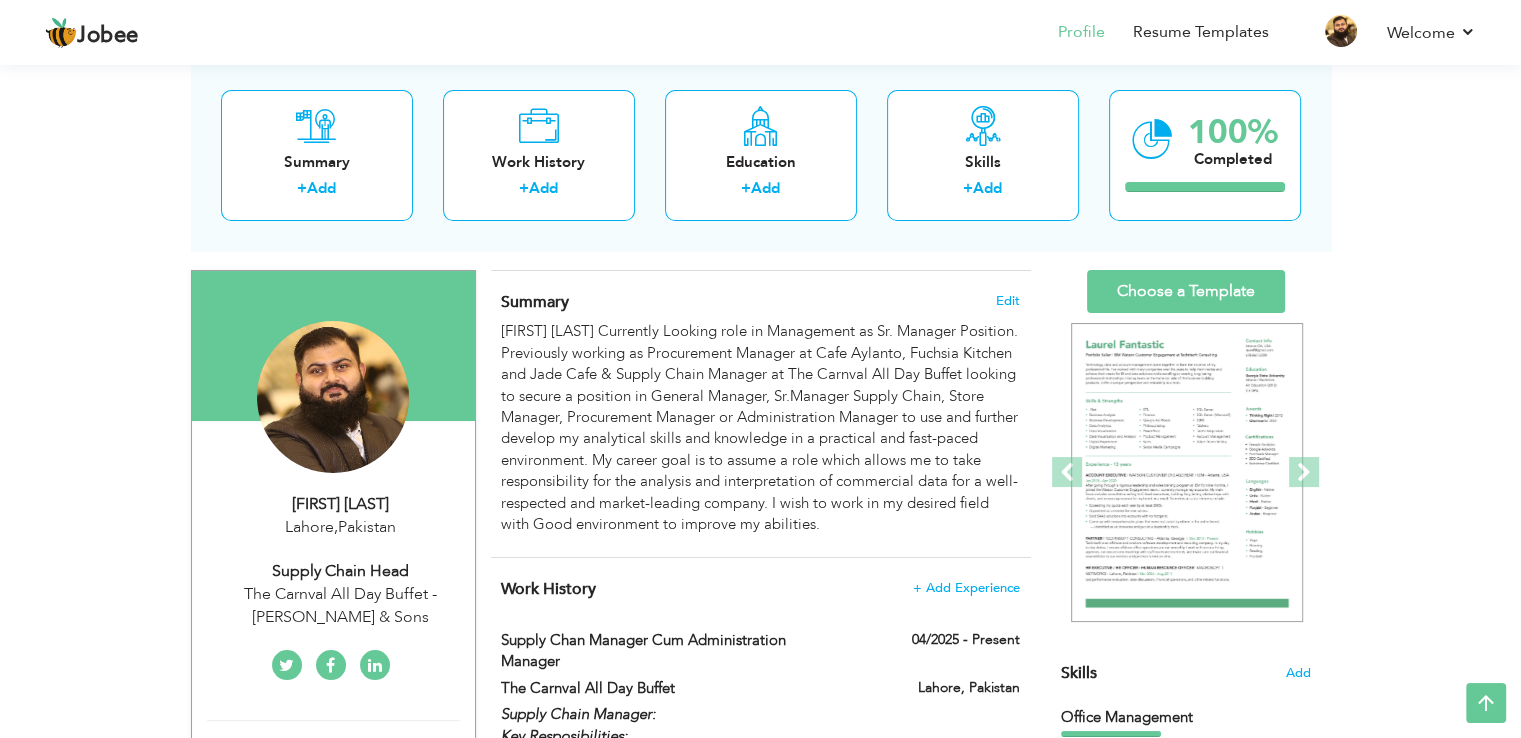 scroll, scrollTop: 0, scrollLeft: 0, axis: both 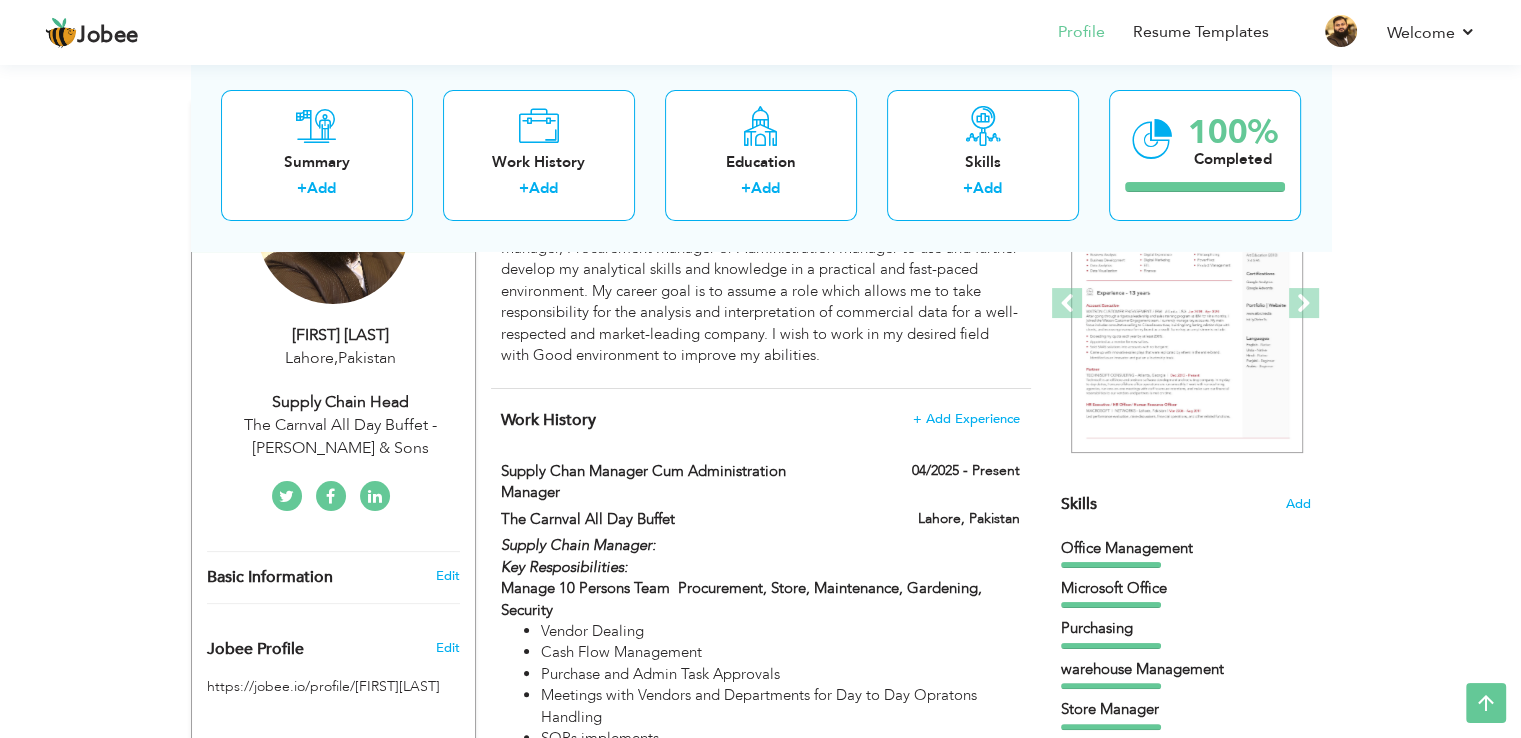 click on "Supply Chain Head" at bounding box center [341, 402] 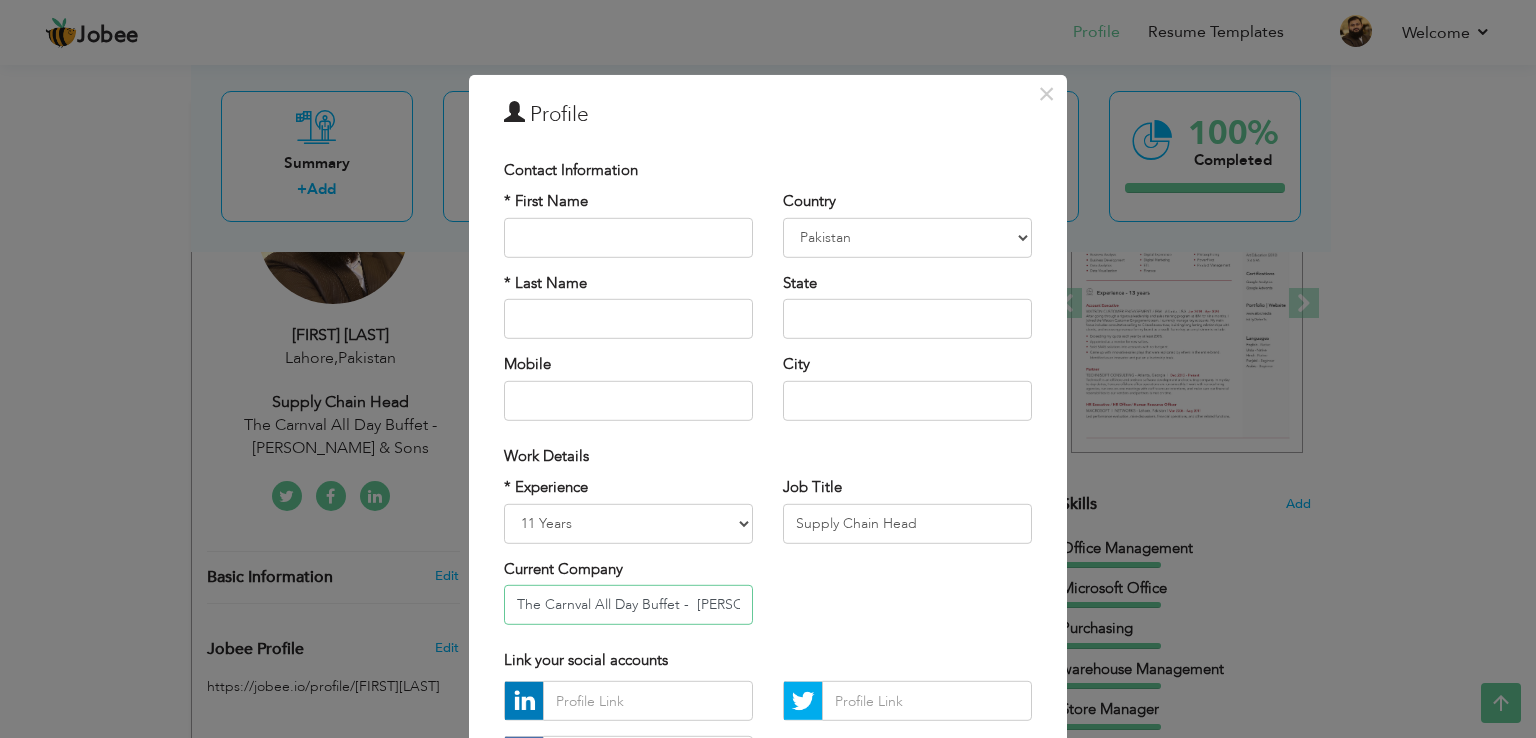 click on "The Carnval All Day Buffet -  Mian Liaqat Ali & Sons" at bounding box center (628, 605) 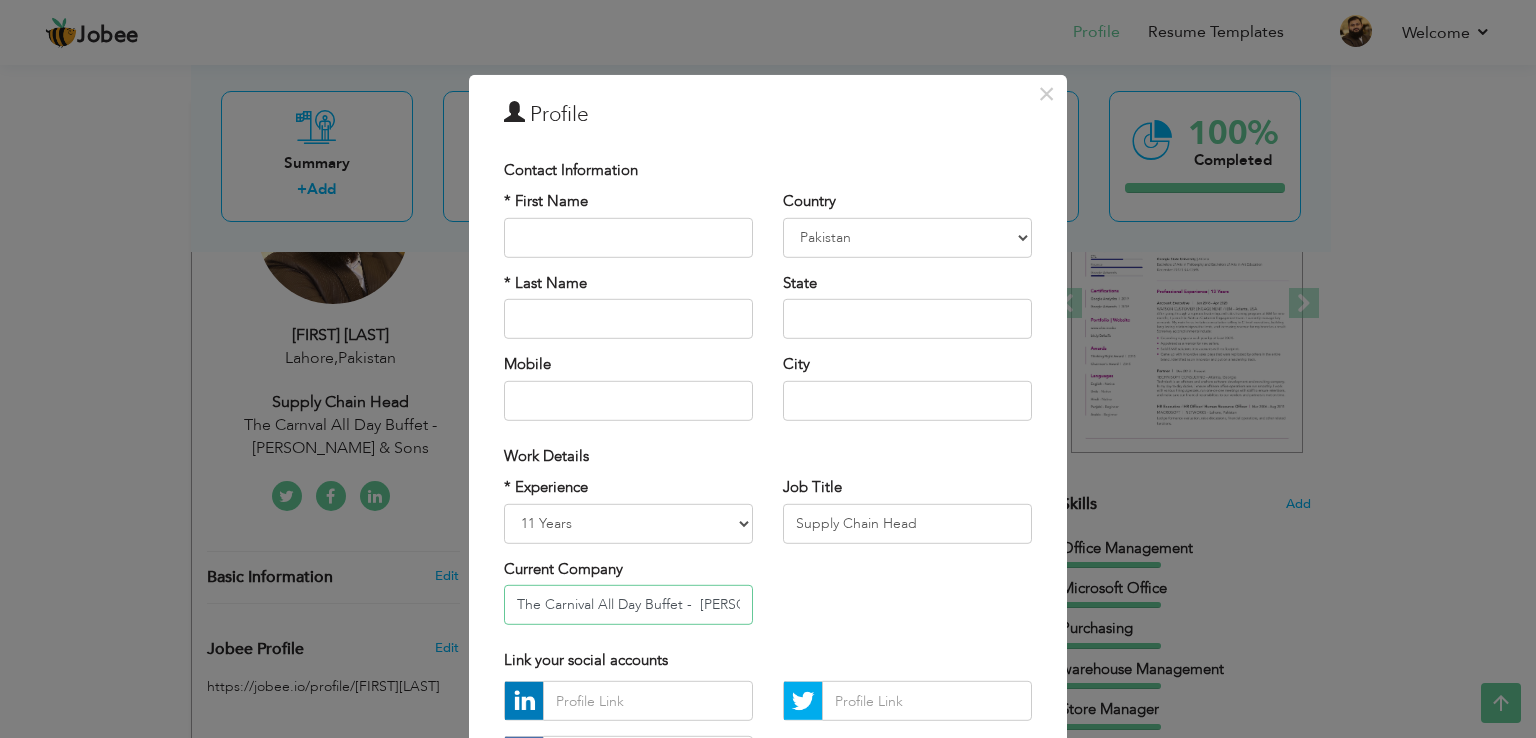type on "The Carnival All Day Buffet -  Mian Liaqat Ali & Sons" 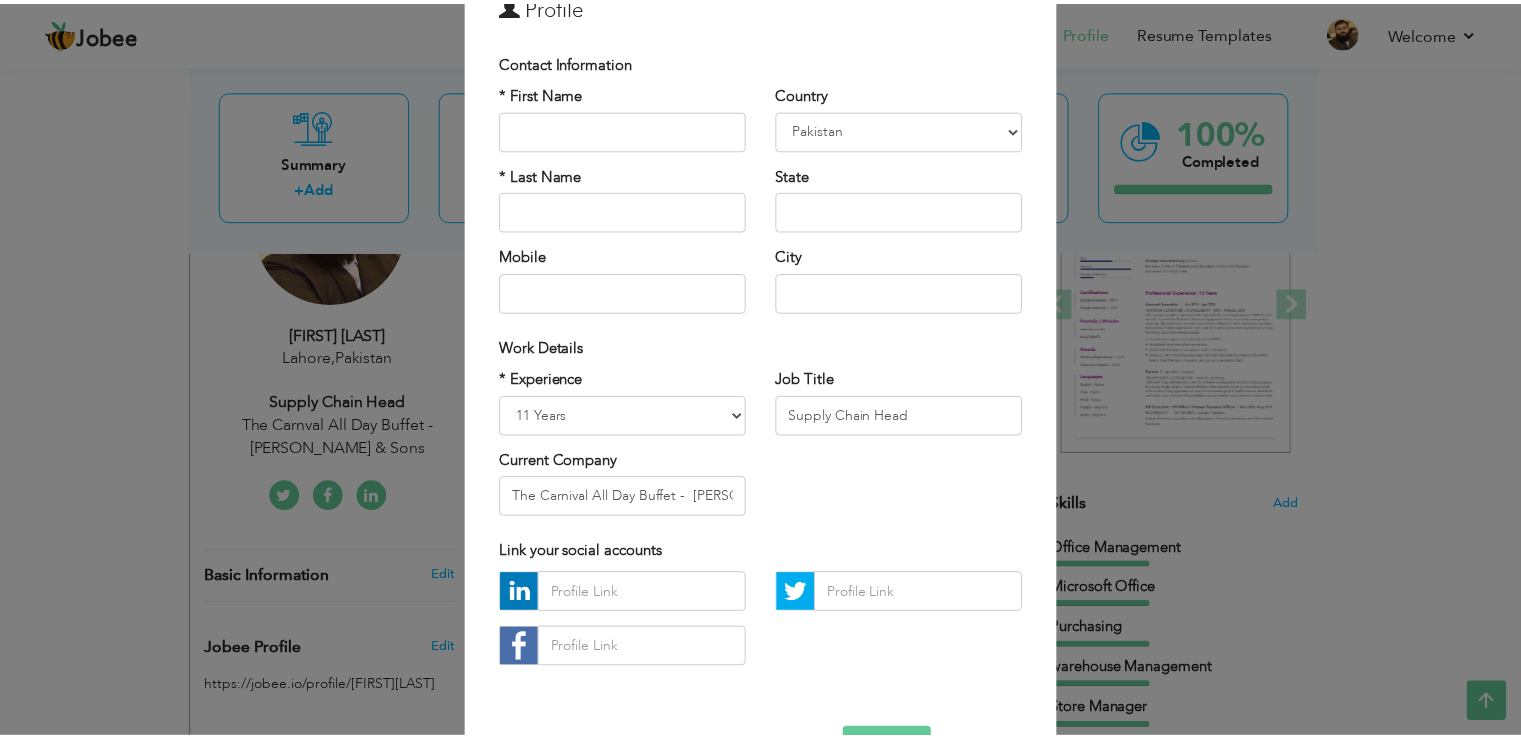 scroll, scrollTop: 174, scrollLeft: 0, axis: vertical 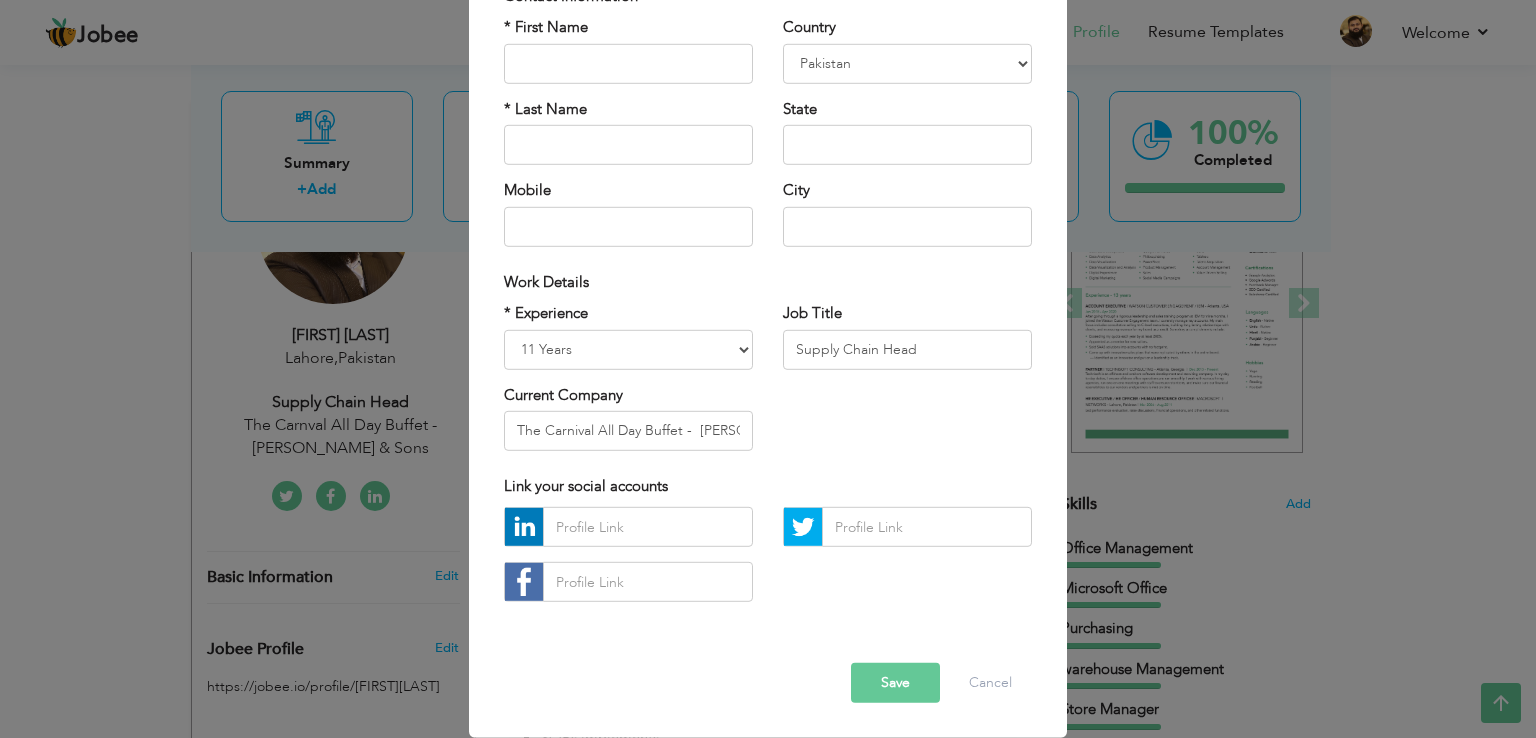 click on "Save" at bounding box center (895, 683) 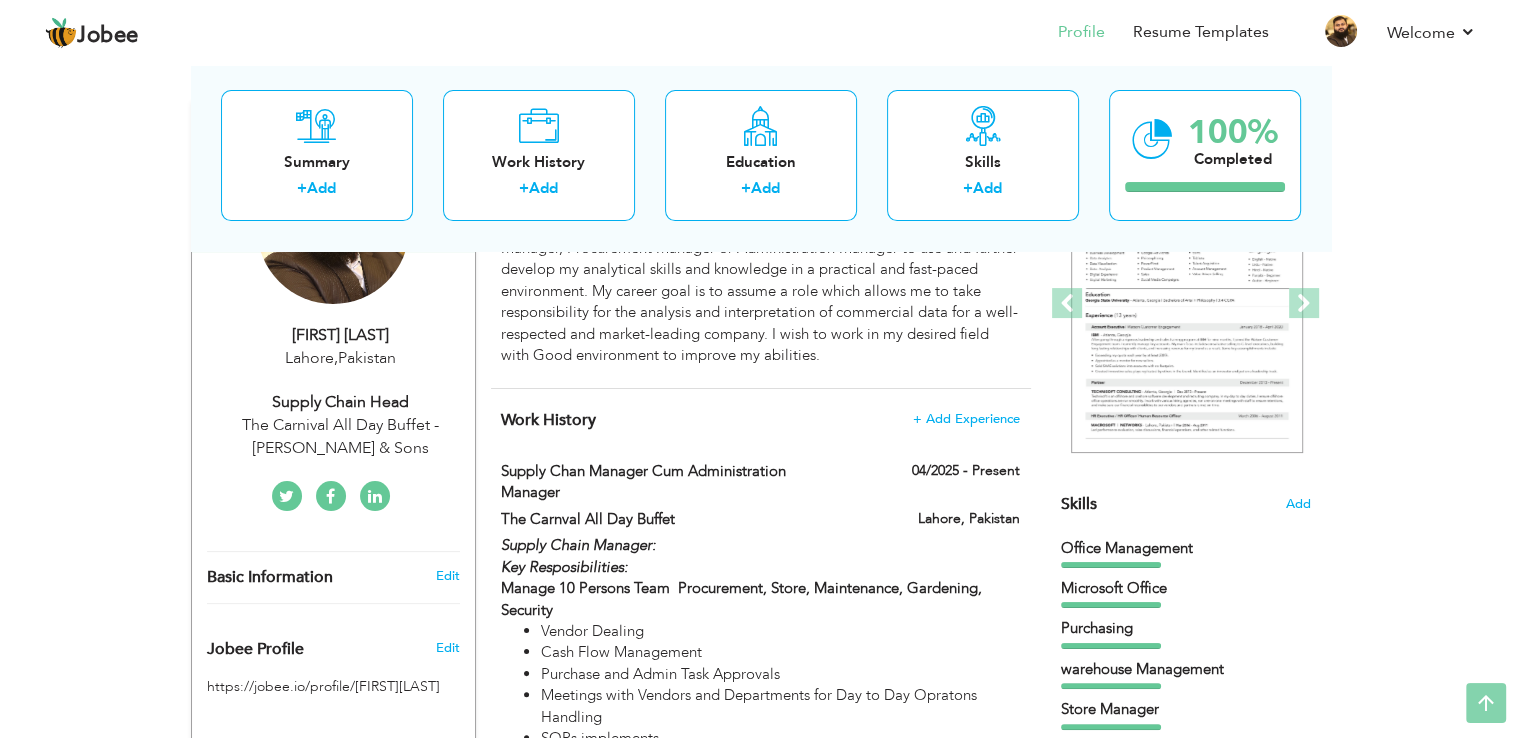scroll, scrollTop: 0, scrollLeft: 0, axis: both 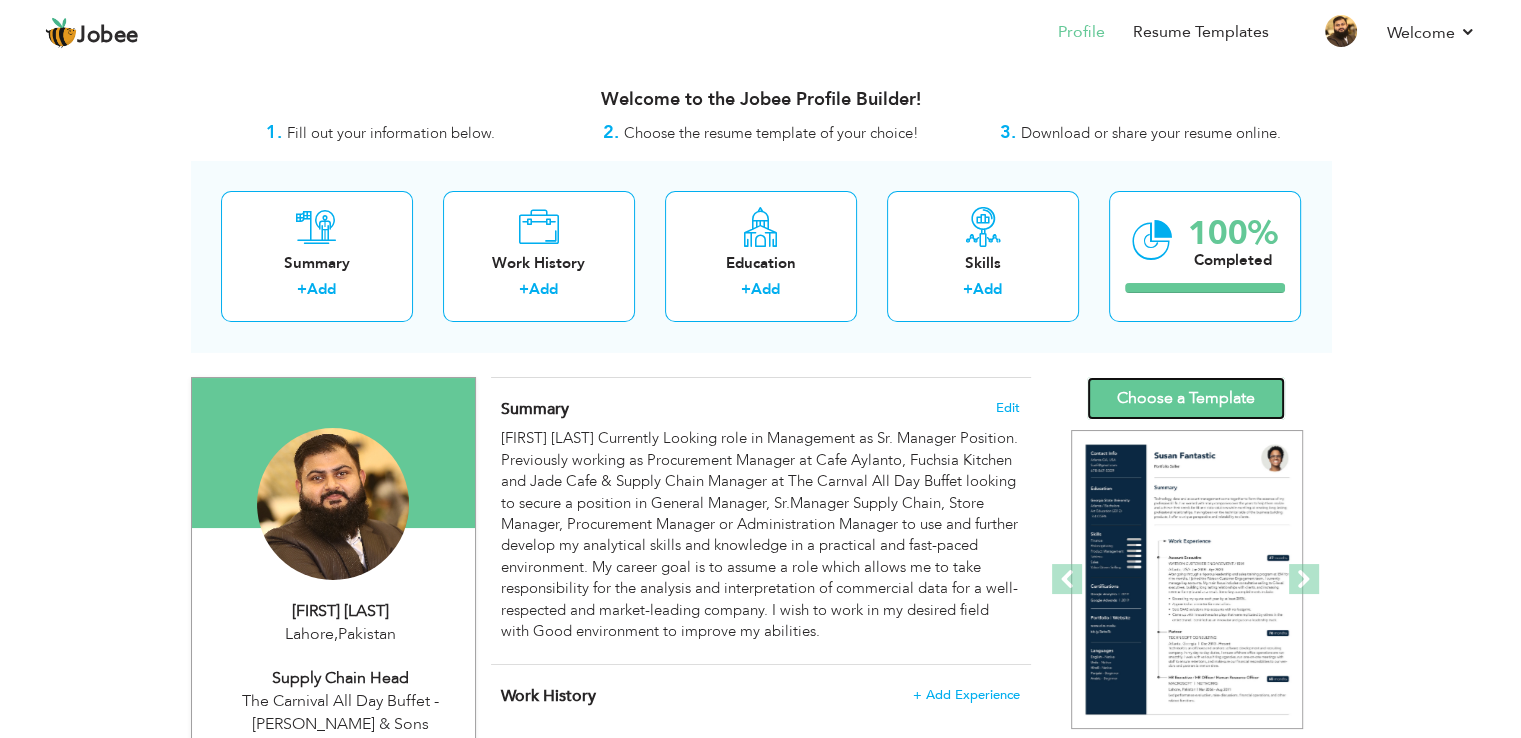 click on "Choose a Template" at bounding box center (1186, 398) 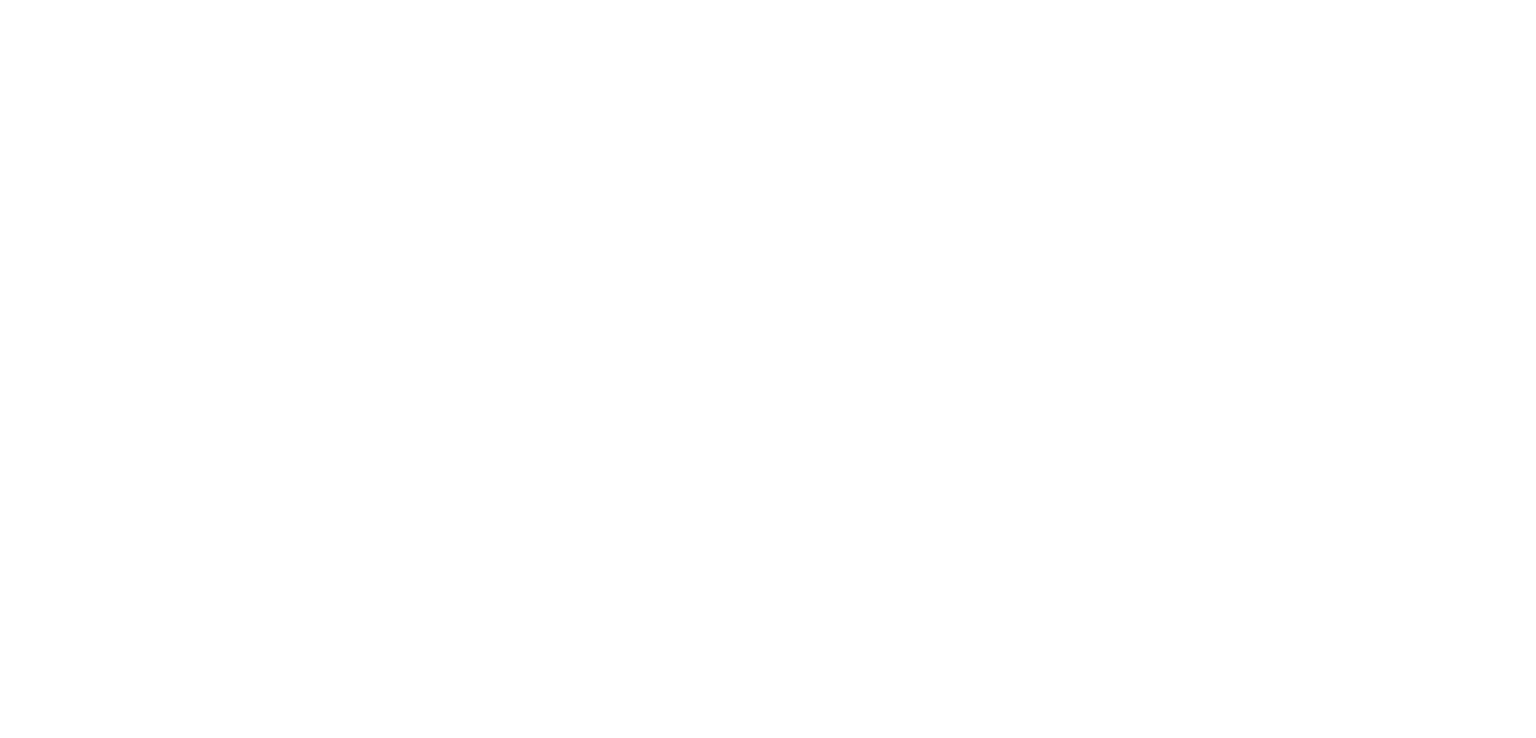 scroll, scrollTop: 0, scrollLeft: 0, axis: both 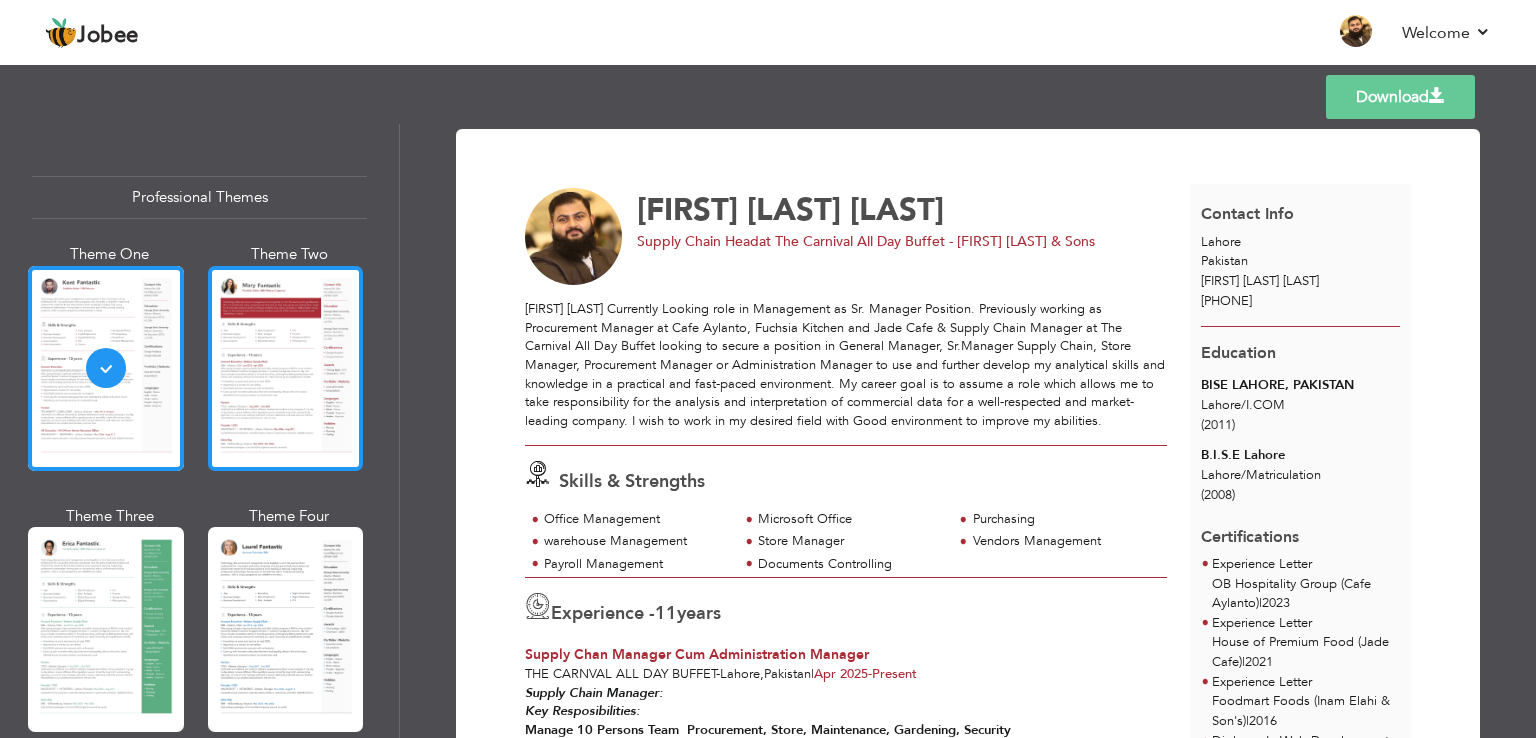 click at bounding box center [286, 368] 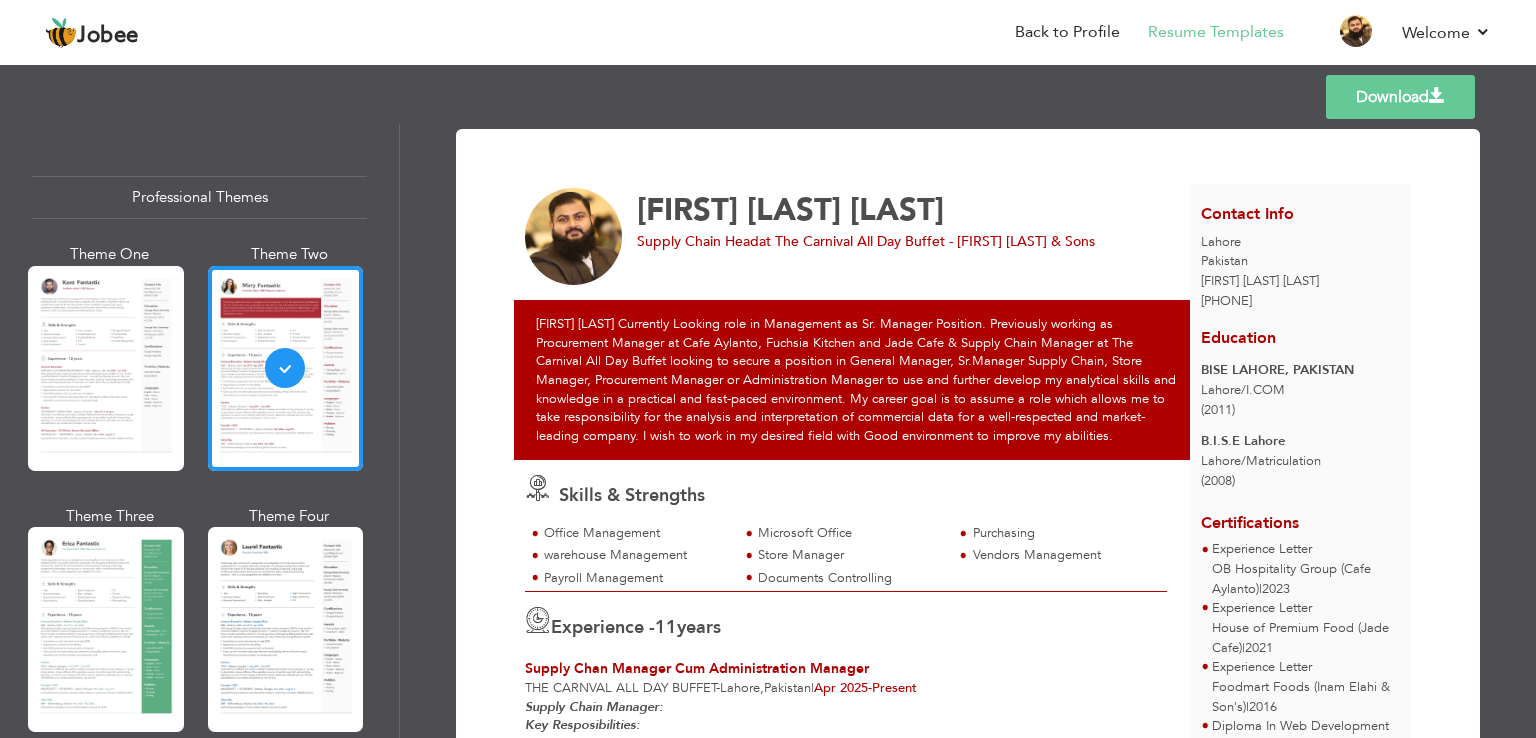 click on "Download" at bounding box center [1400, 97] 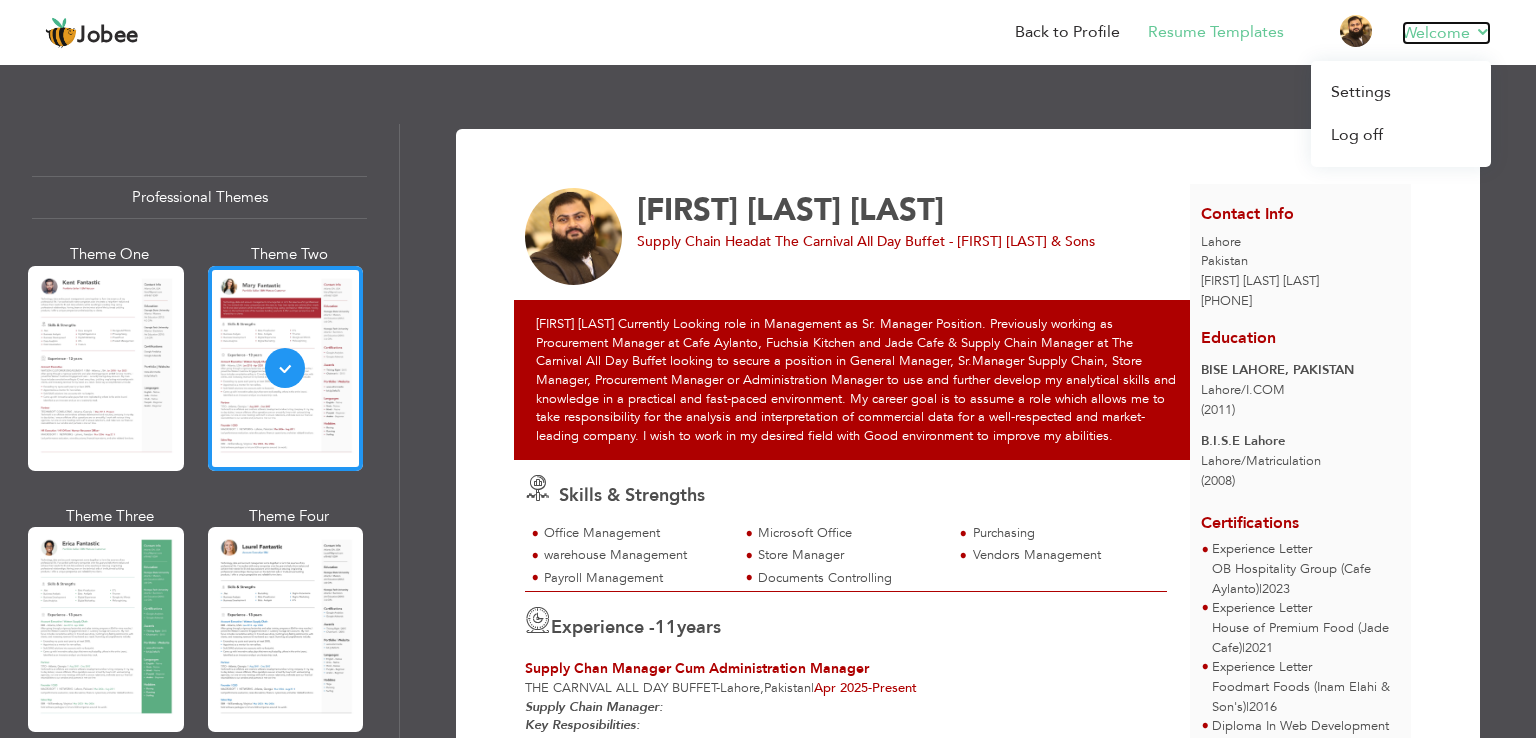 click on "Welcome" at bounding box center [1446, 33] 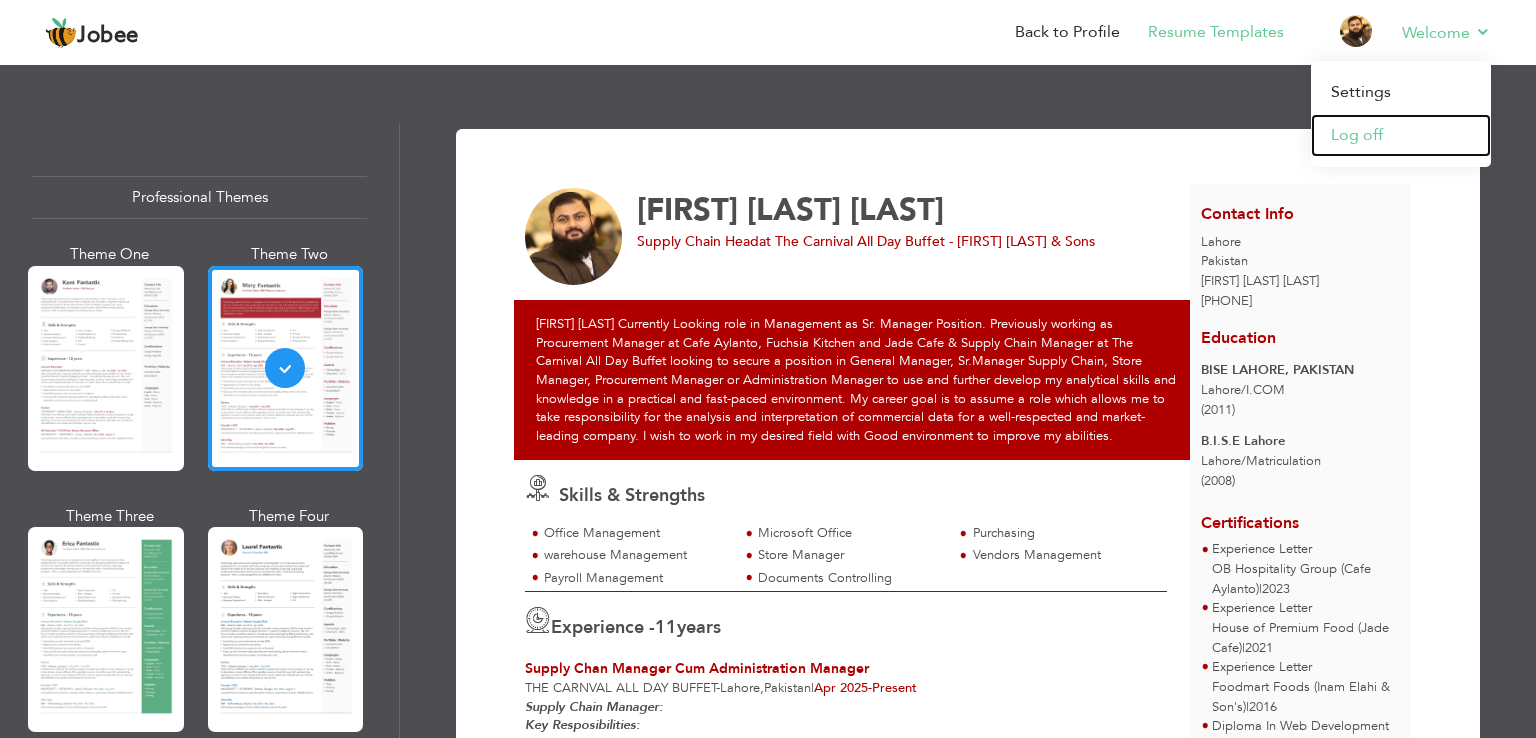click on "Log off" at bounding box center [1401, 135] 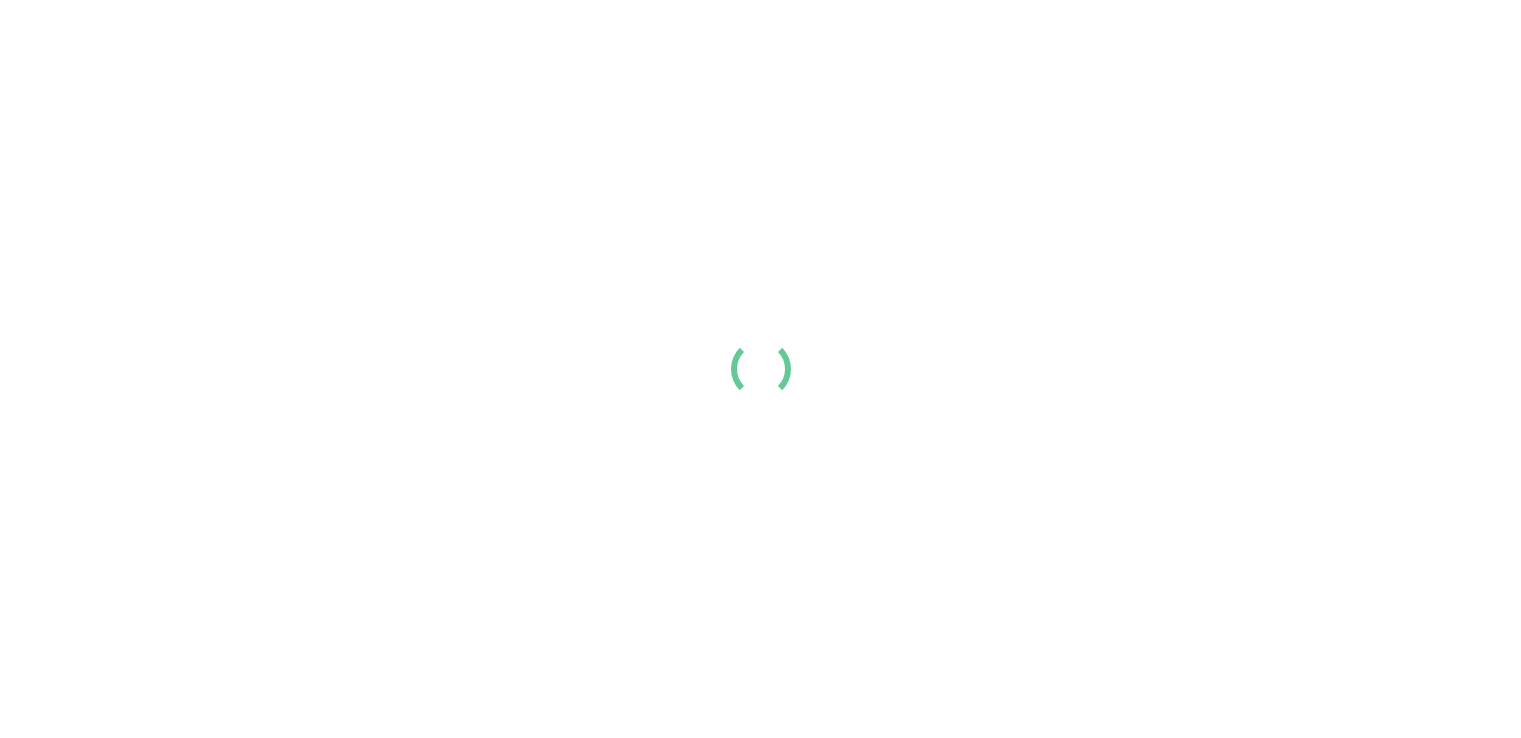 scroll, scrollTop: 0, scrollLeft: 0, axis: both 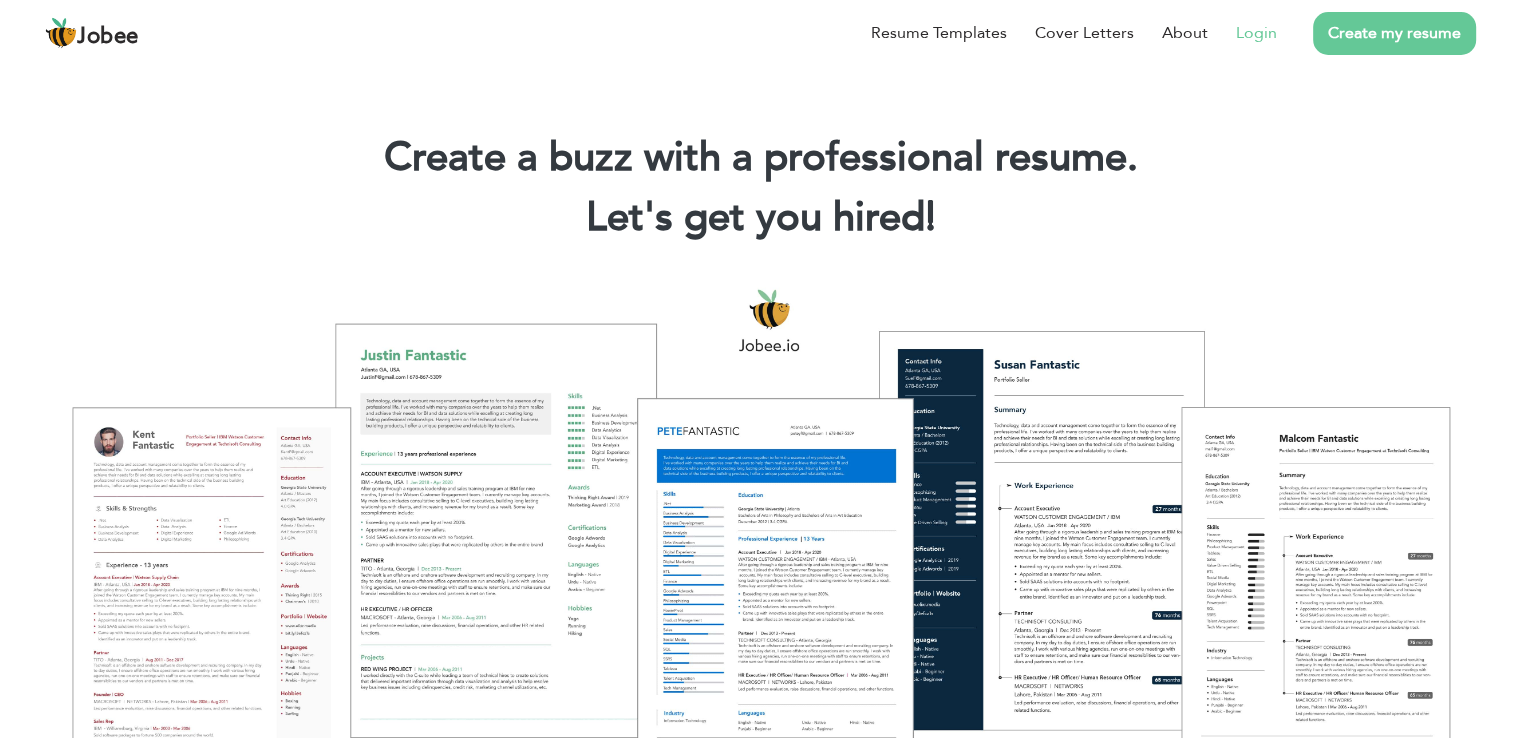 click on "Login" at bounding box center [1256, 33] 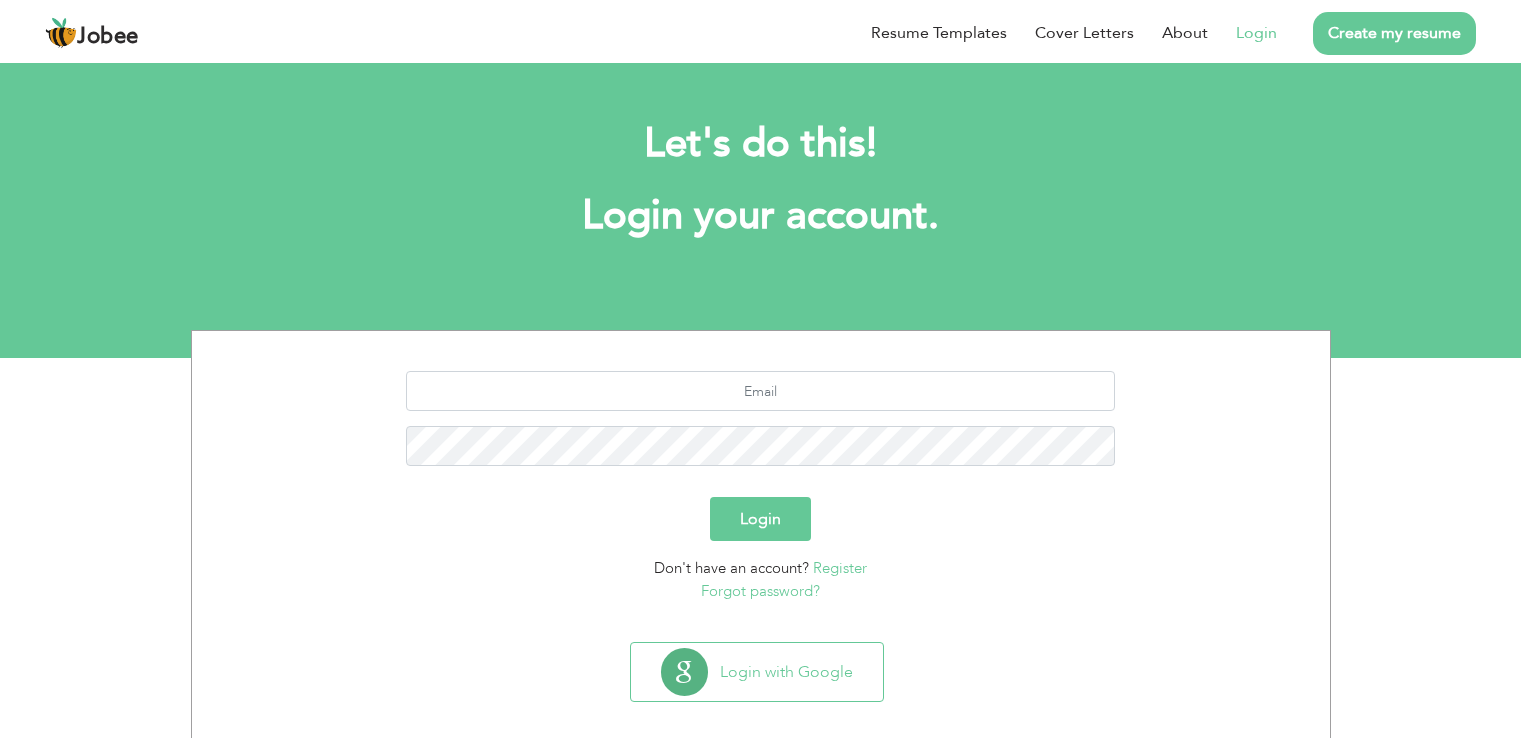 scroll, scrollTop: 0, scrollLeft: 0, axis: both 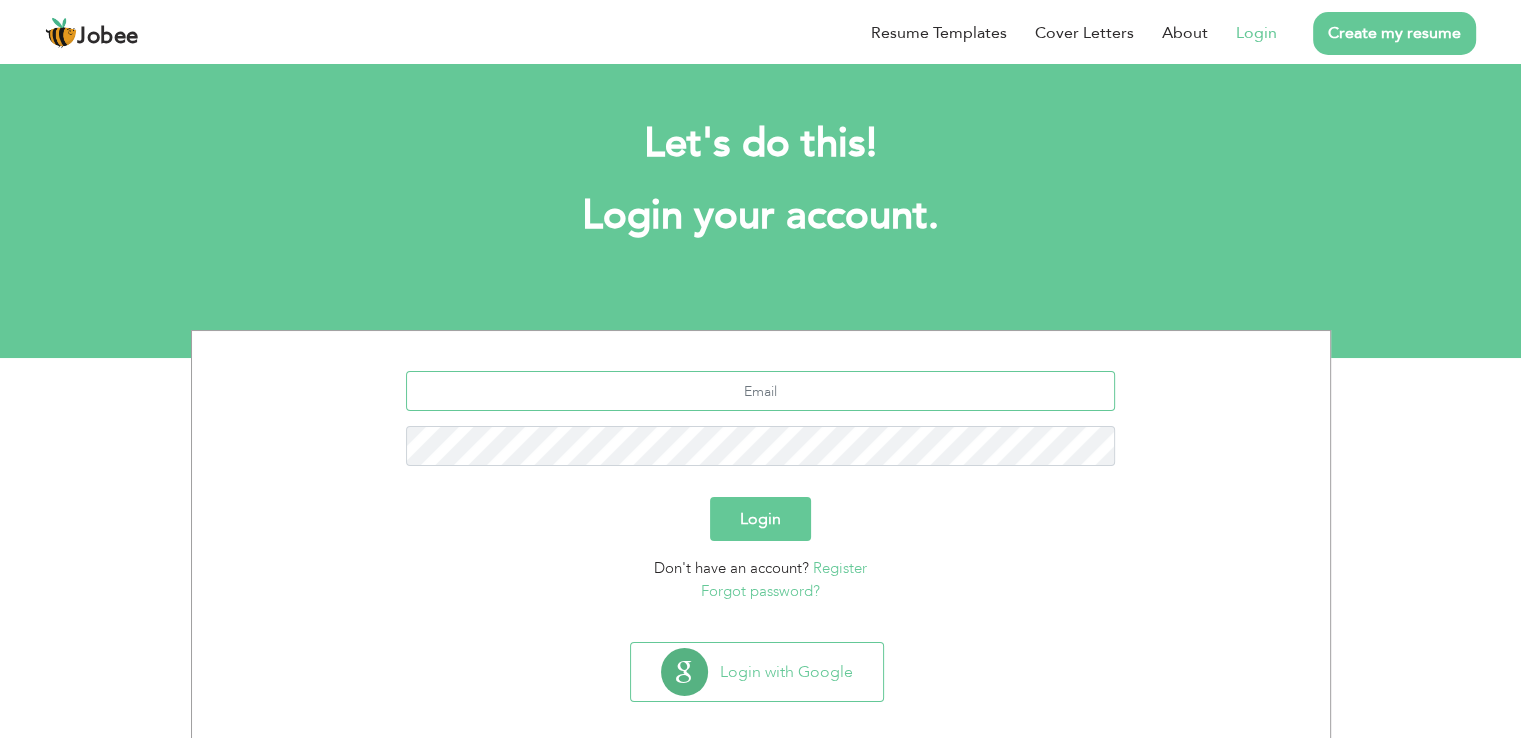 click at bounding box center (760, 391) 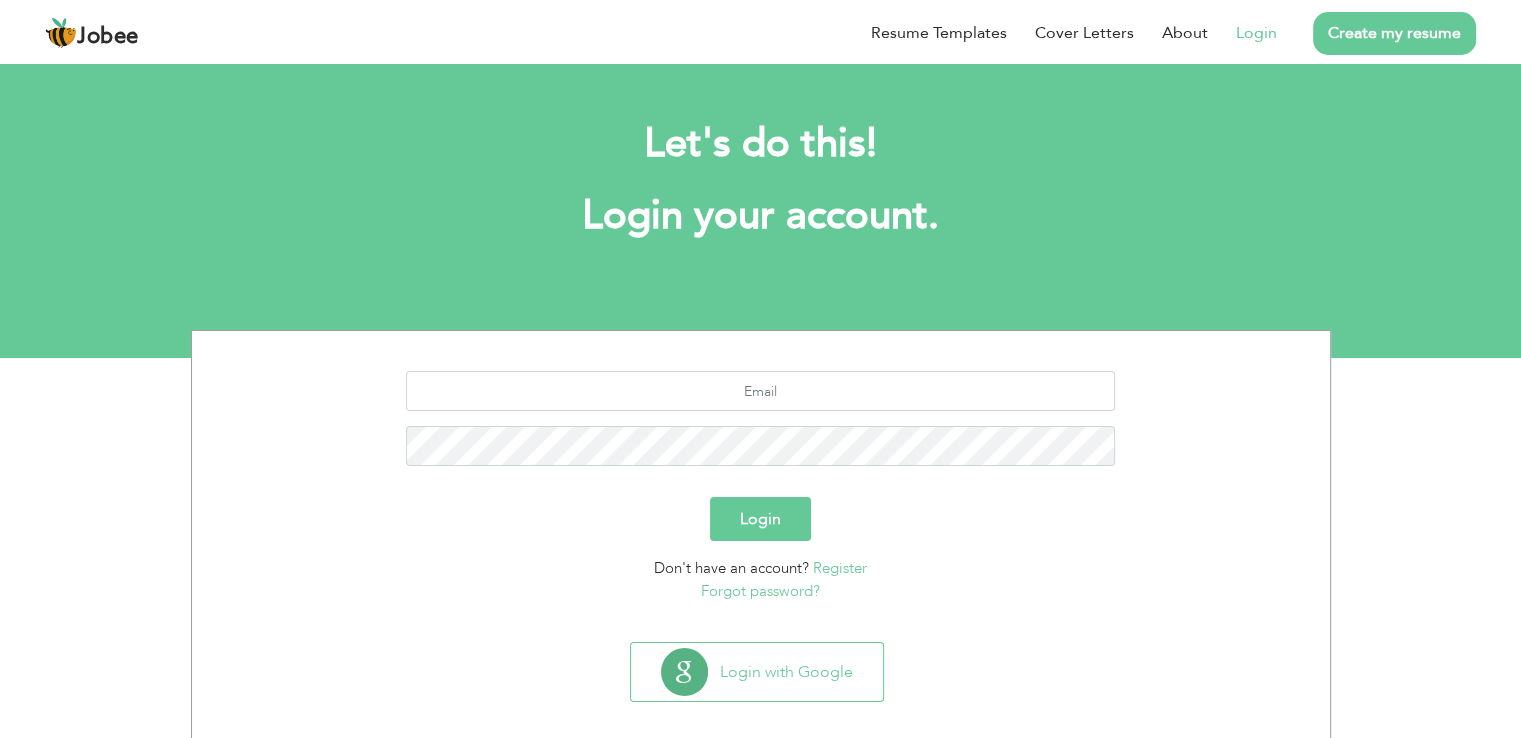 click on "Let's do this!
Login your account." at bounding box center [761, 190] 